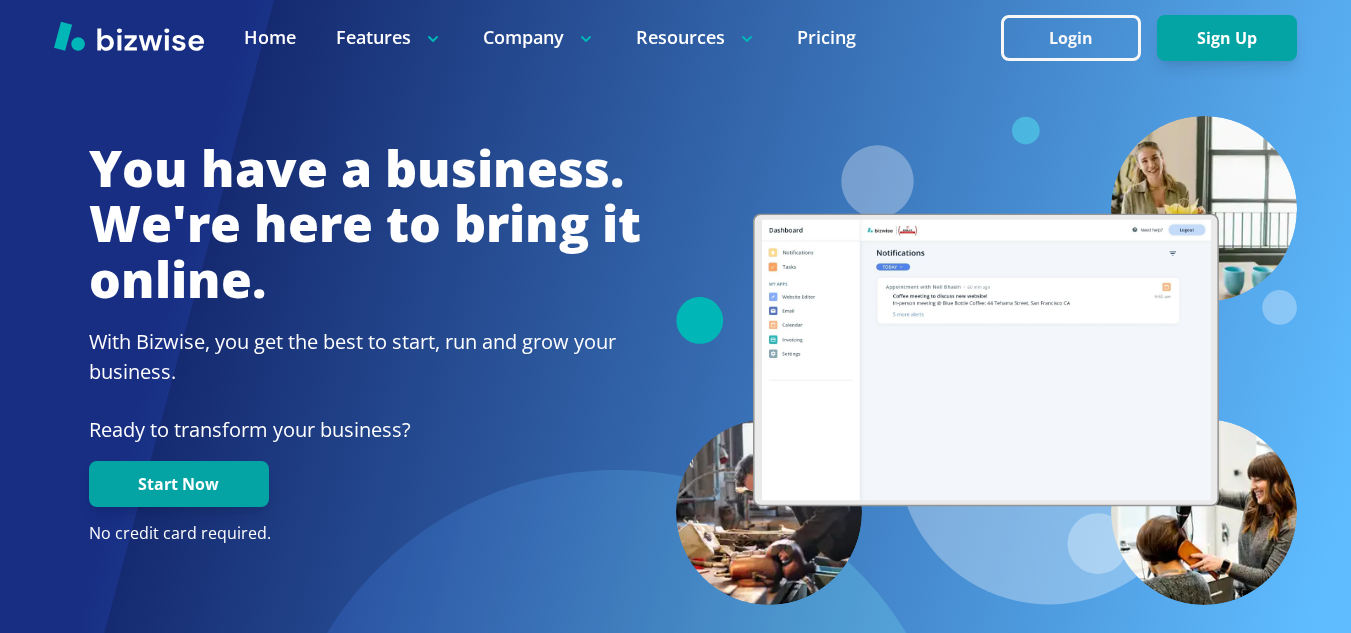 scroll, scrollTop: 0, scrollLeft: 0, axis: both 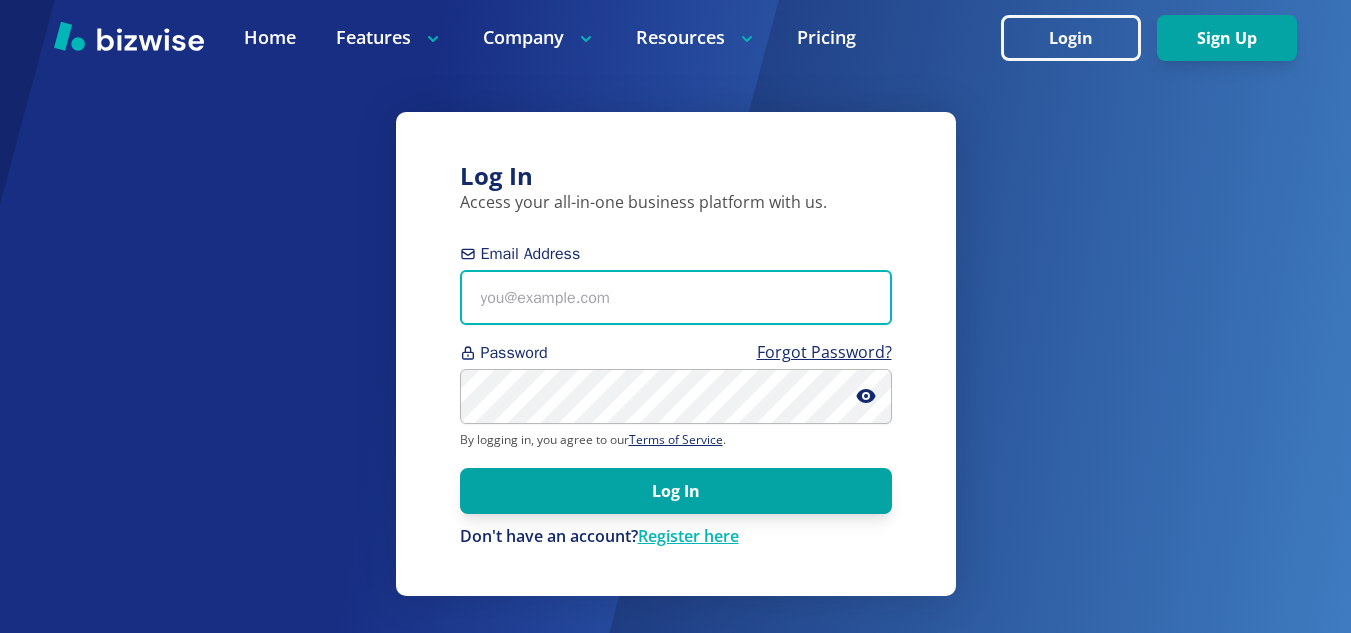 click on "Email Address" at bounding box center [676, 297] 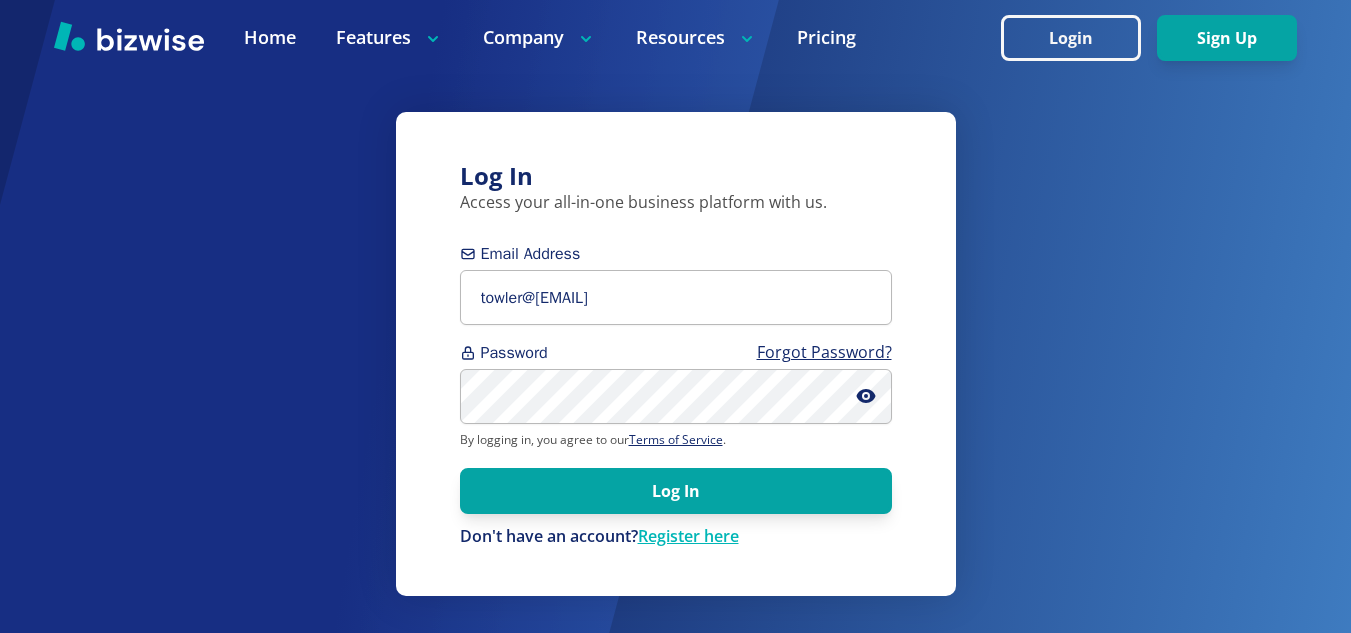 click on "Log In" at bounding box center [676, 491] 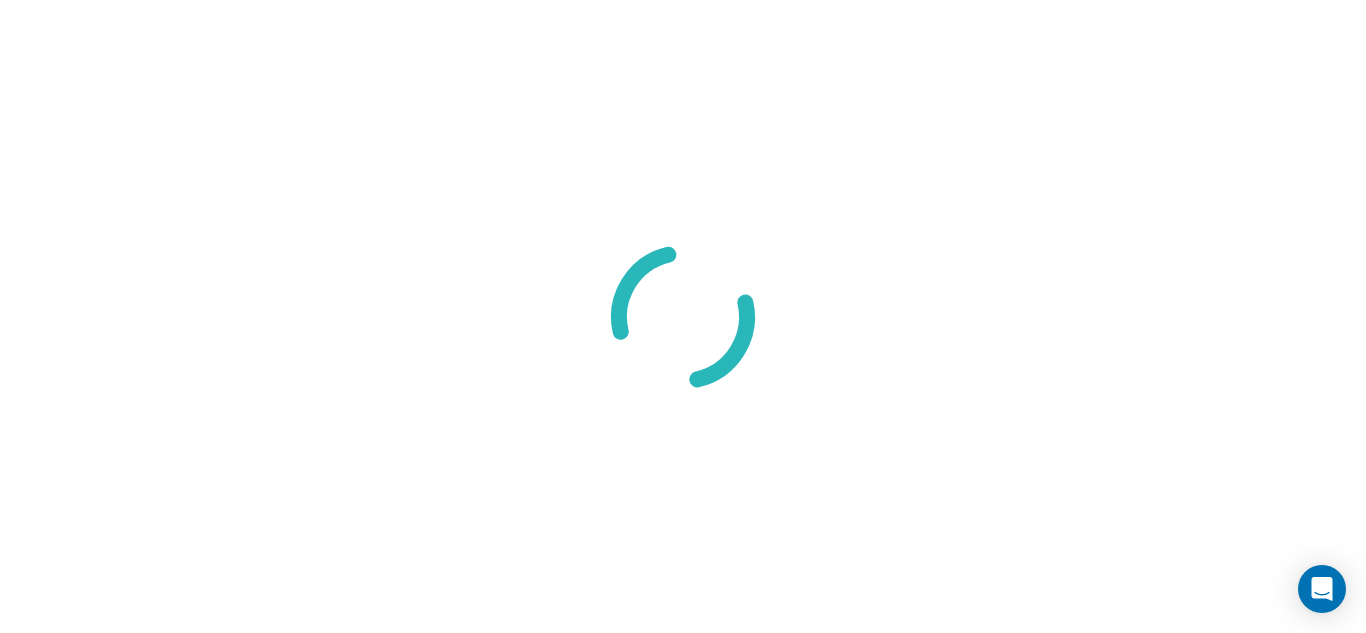 scroll, scrollTop: 0, scrollLeft: 0, axis: both 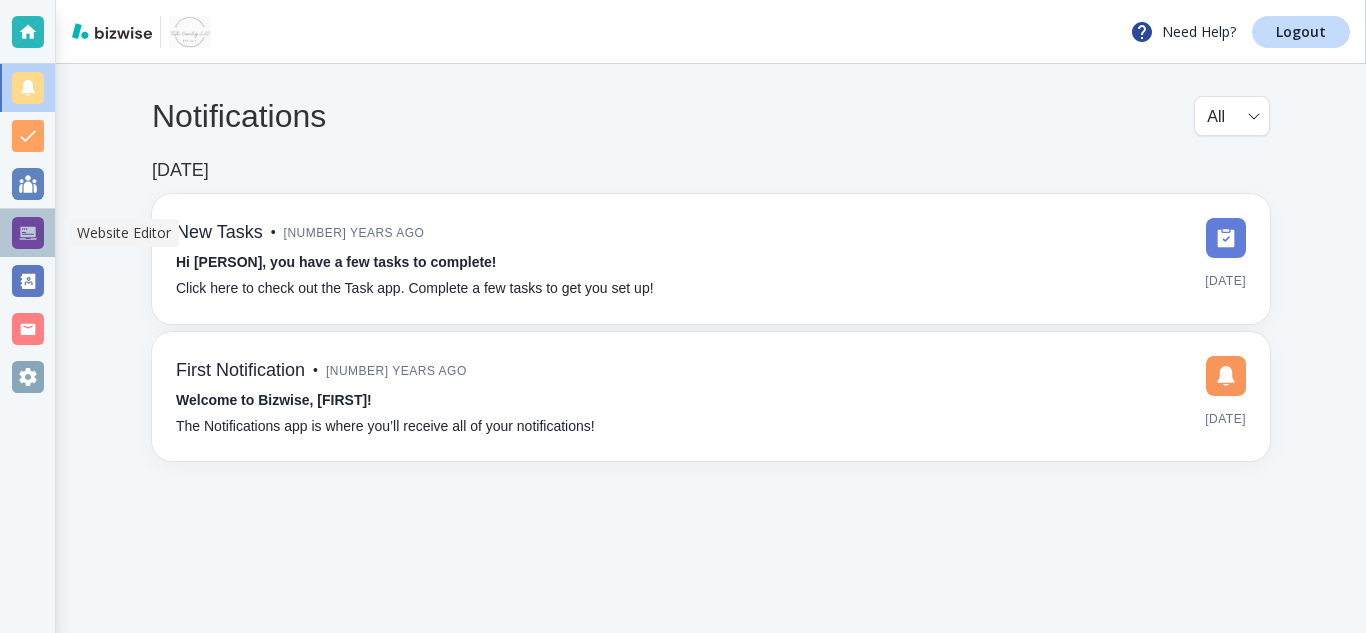 click at bounding box center (28, 233) 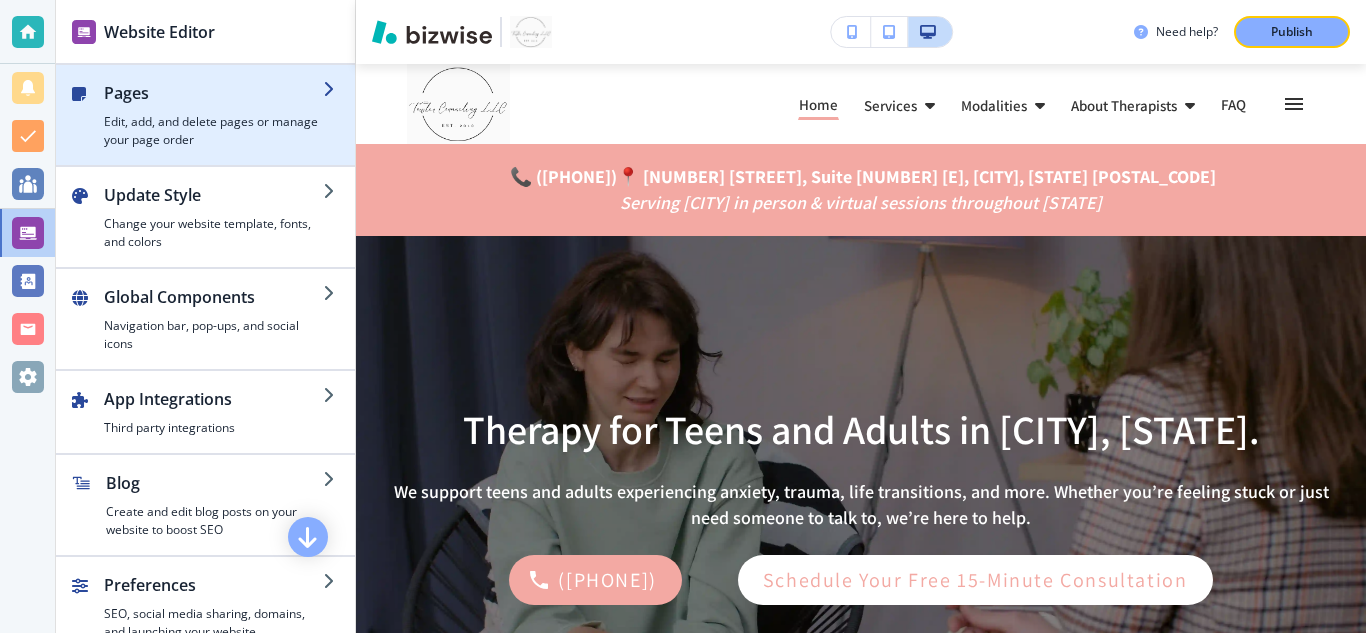 click on "Edit, add, and delete pages or manage your page order" at bounding box center [213, 131] 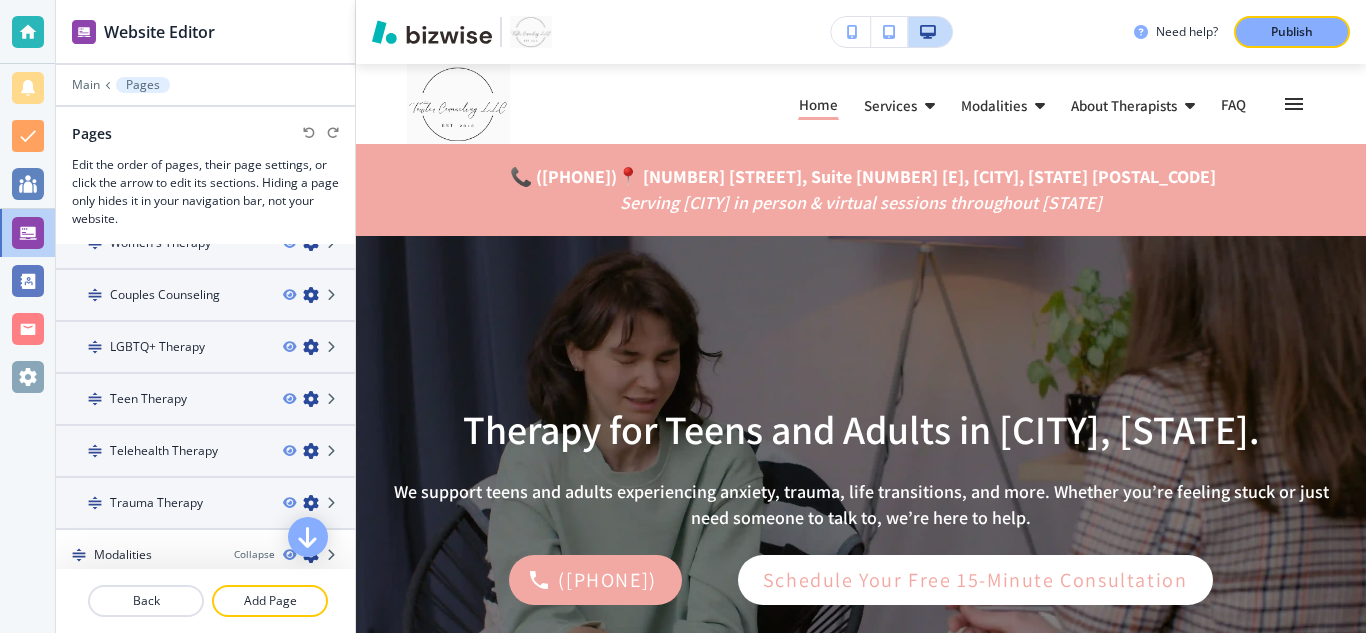 scroll, scrollTop: 284, scrollLeft: 0, axis: vertical 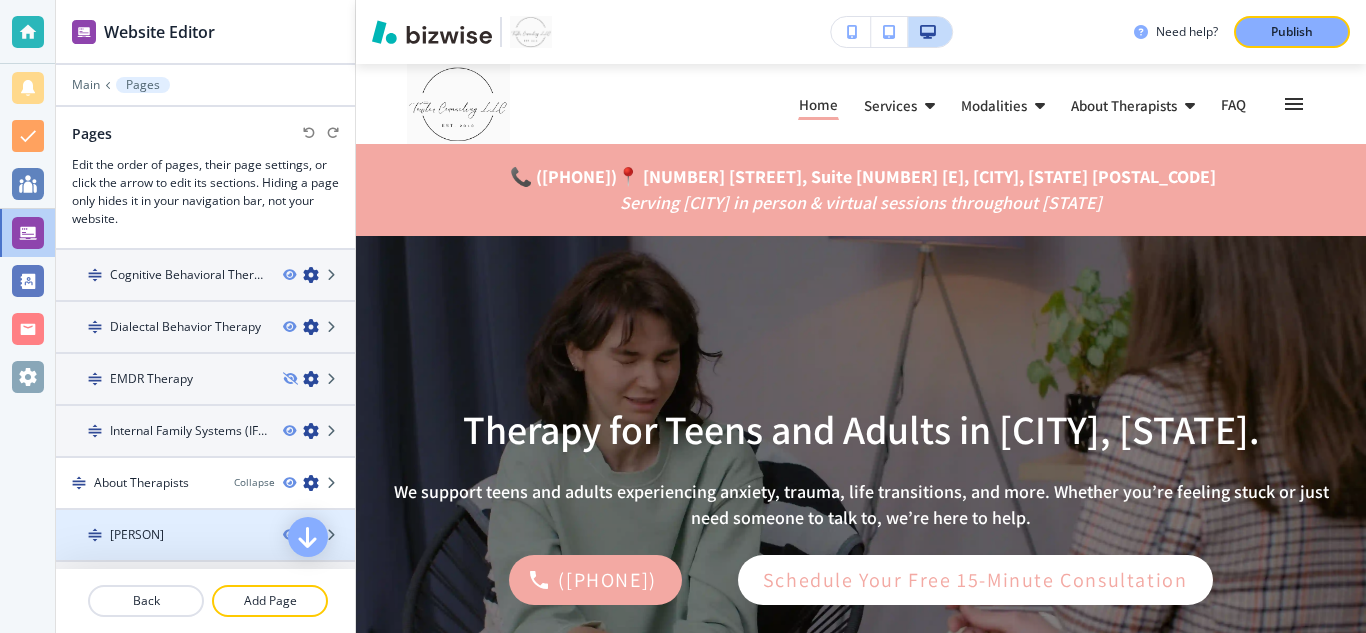click on "[PERSON]" at bounding box center (161, 535) 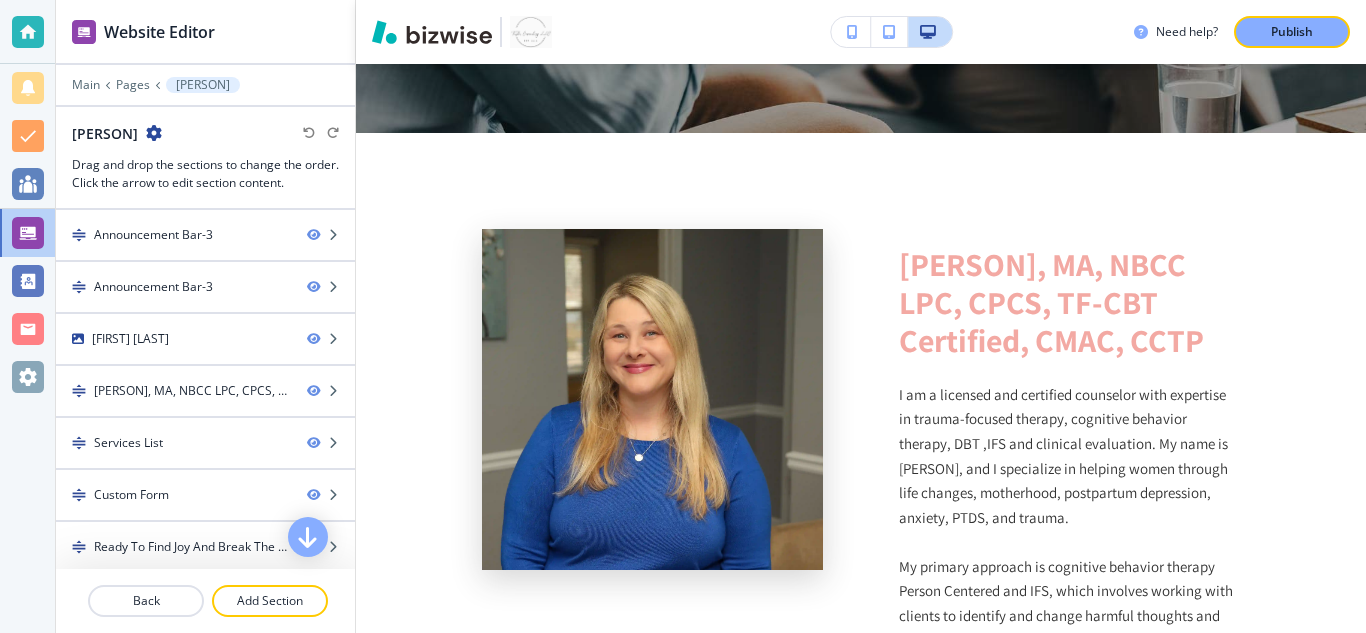 scroll, scrollTop: 994, scrollLeft: 0, axis: vertical 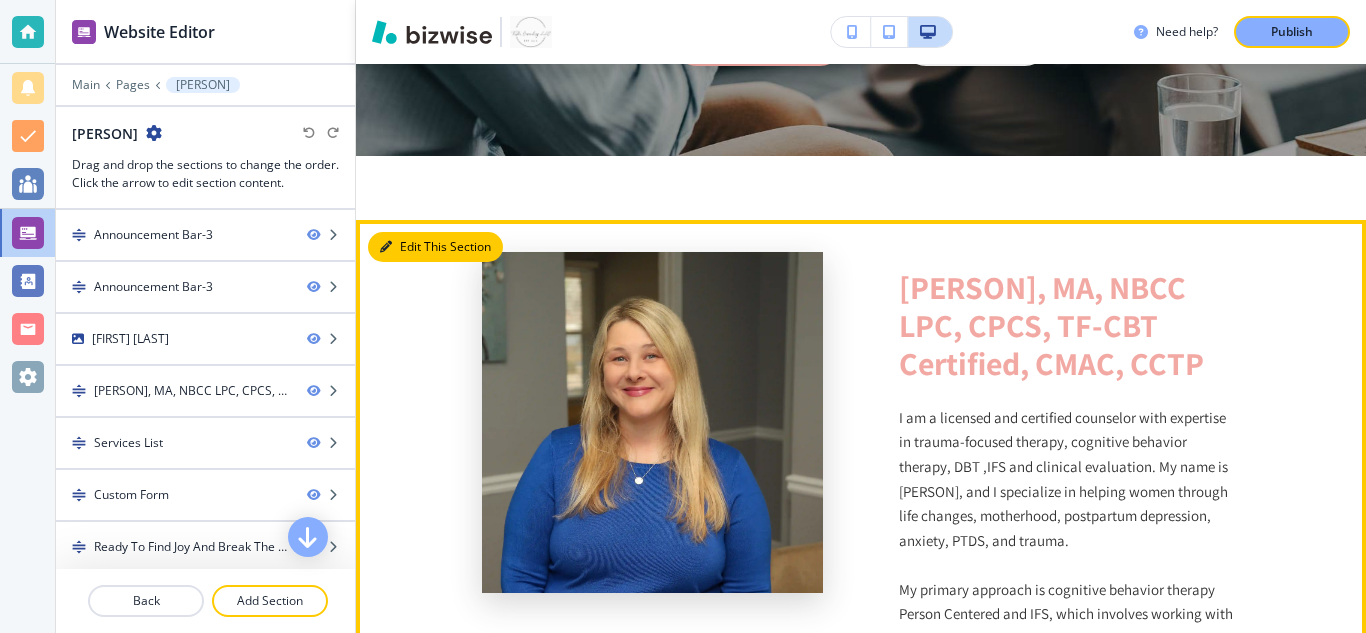 click on "Edit This Section" at bounding box center (435, 247) 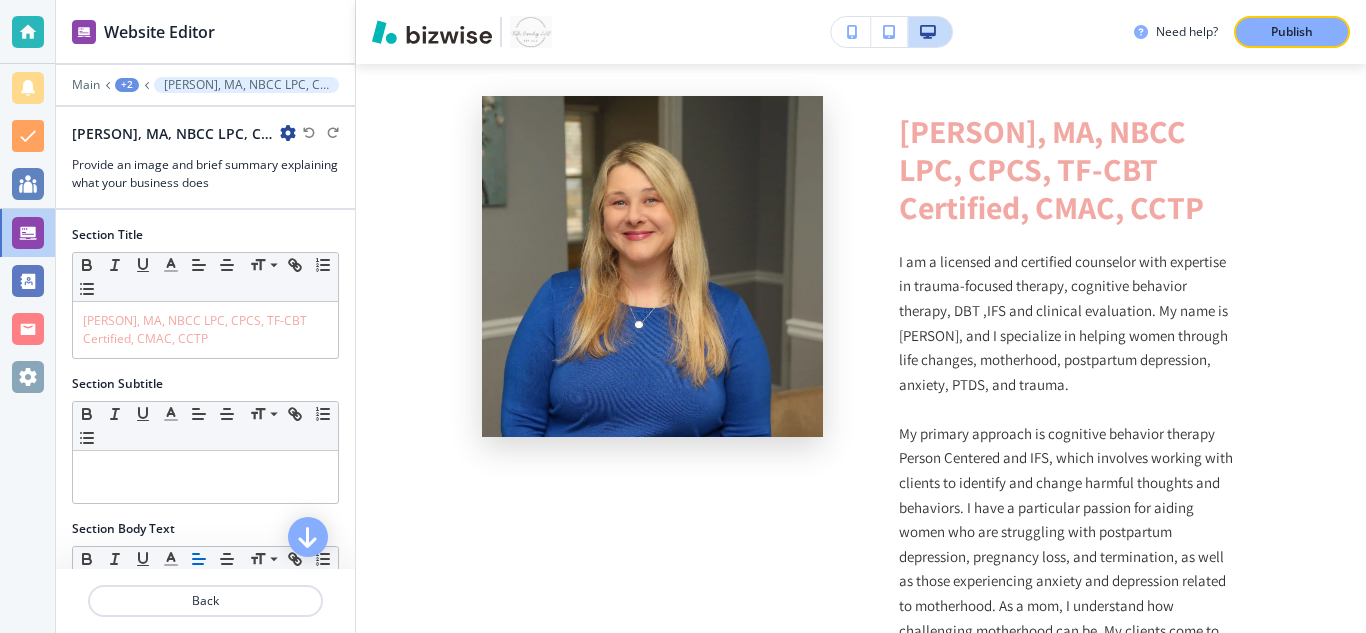scroll, scrollTop: 1127, scrollLeft: 0, axis: vertical 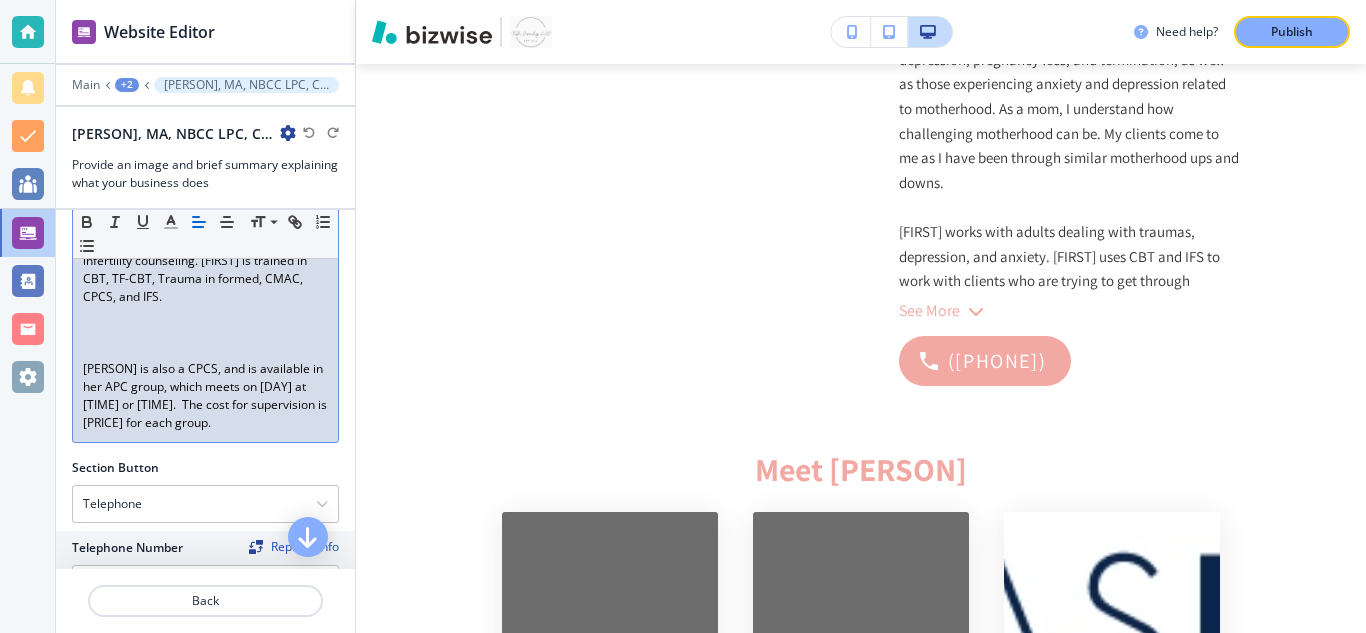 click at bounding box center [205, 315] 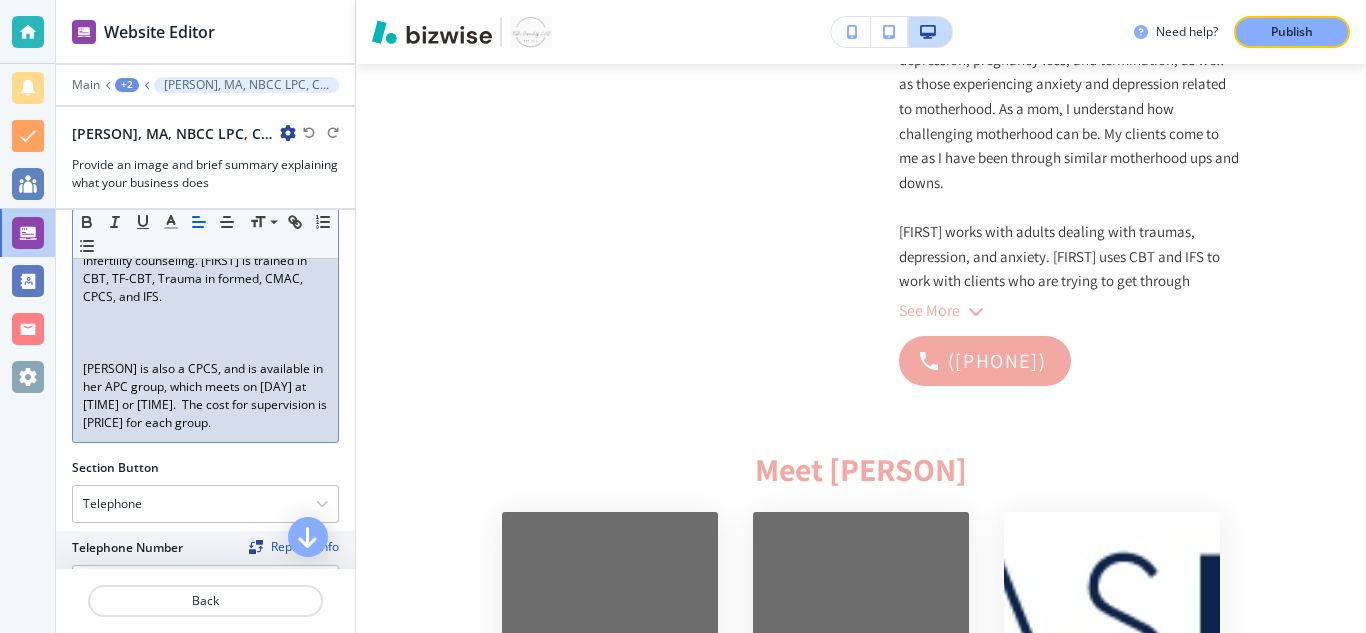 type 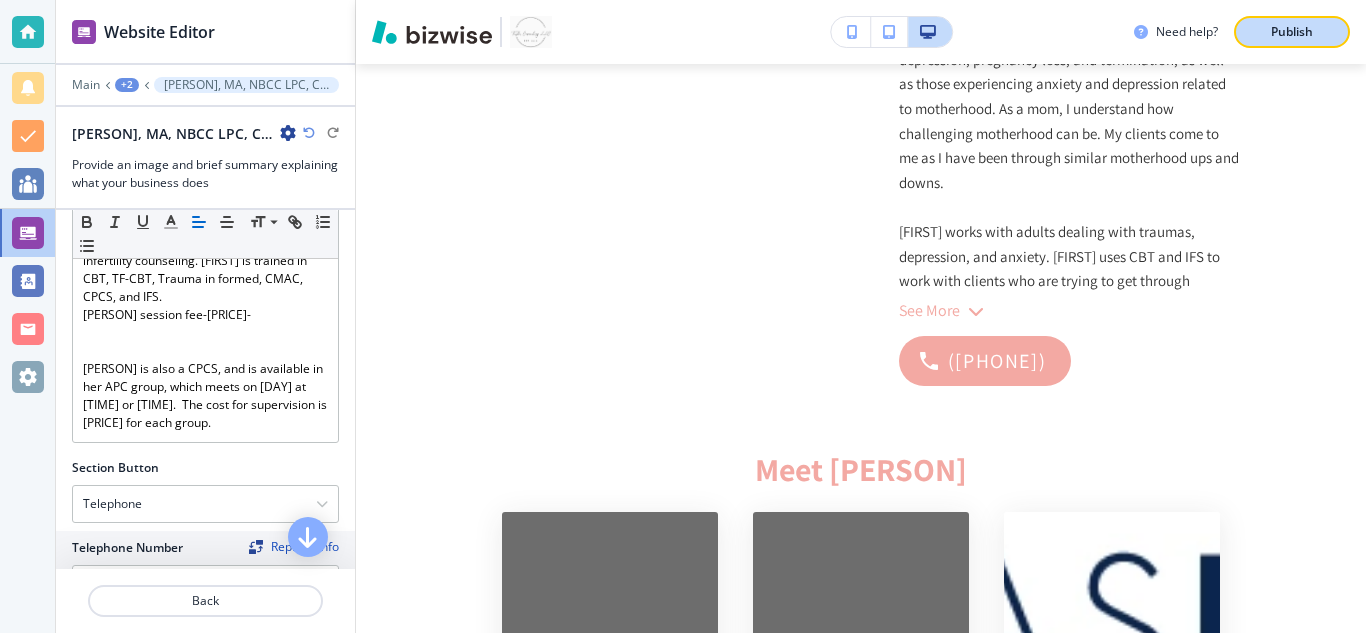 click on "Publish" at bounding box center (1292, 32) 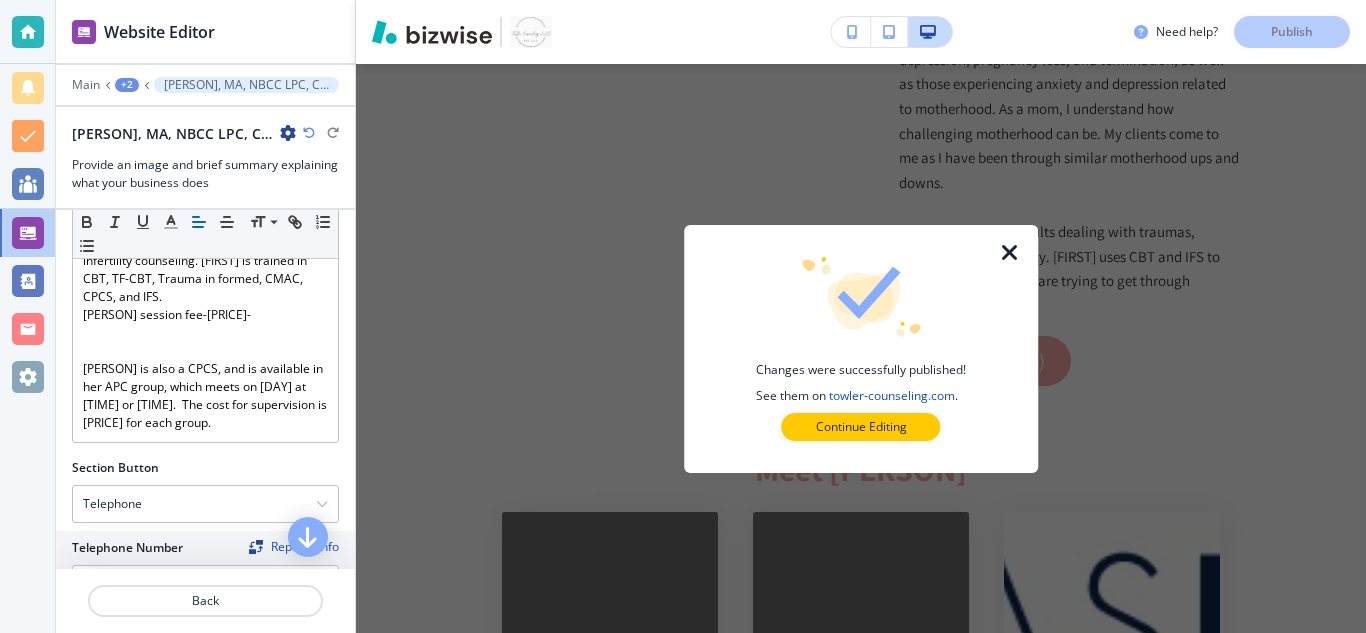 click at bounding box center [1010, 253] 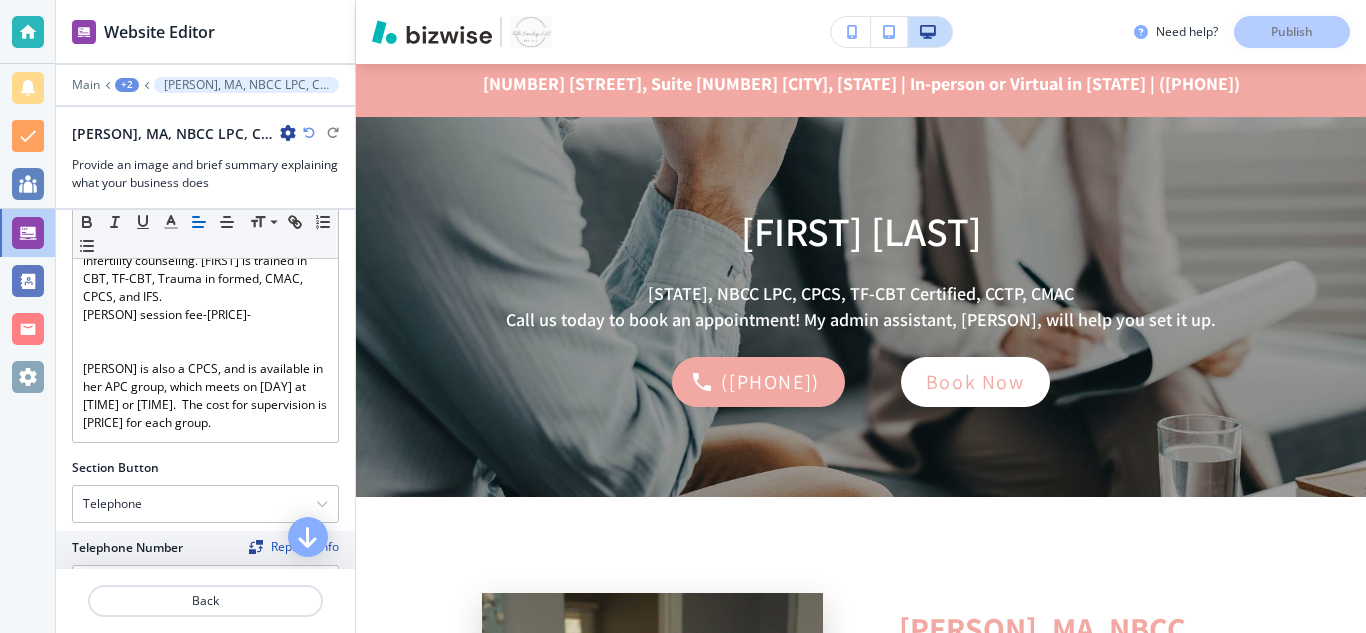 scroll, scrollTop: 0, scrollLeft: 0, axis: both 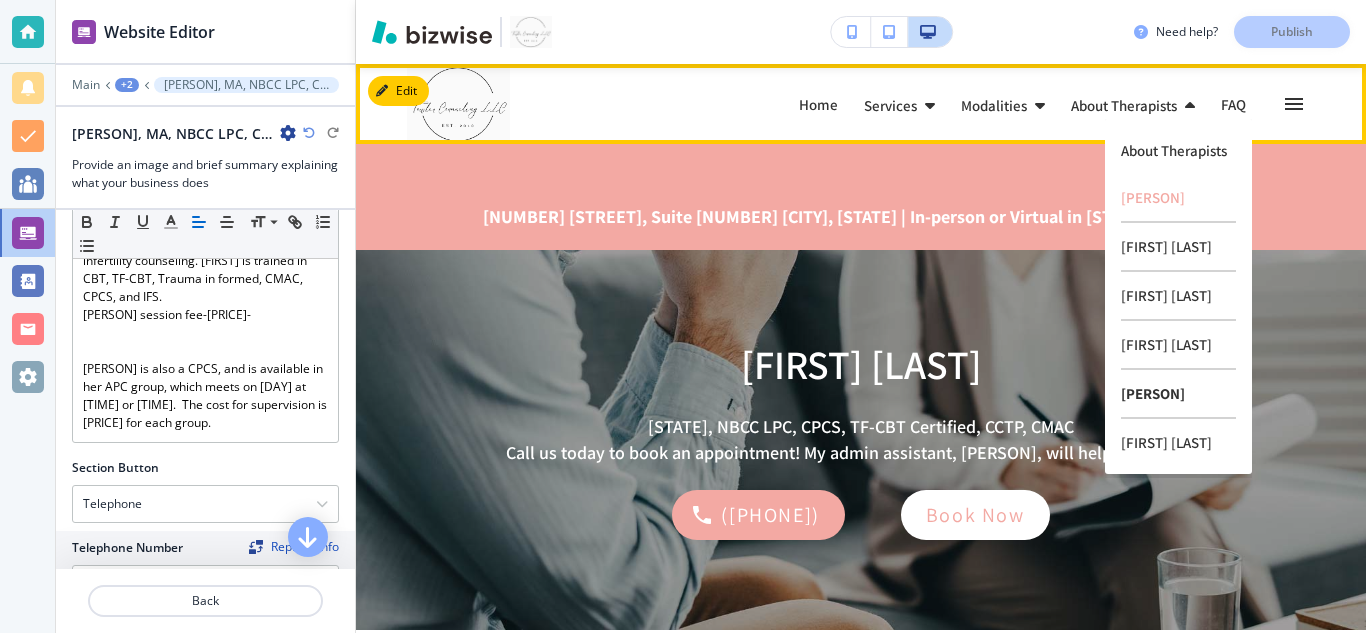 click on "[PERSON]" at bounding box center [1178, 394] 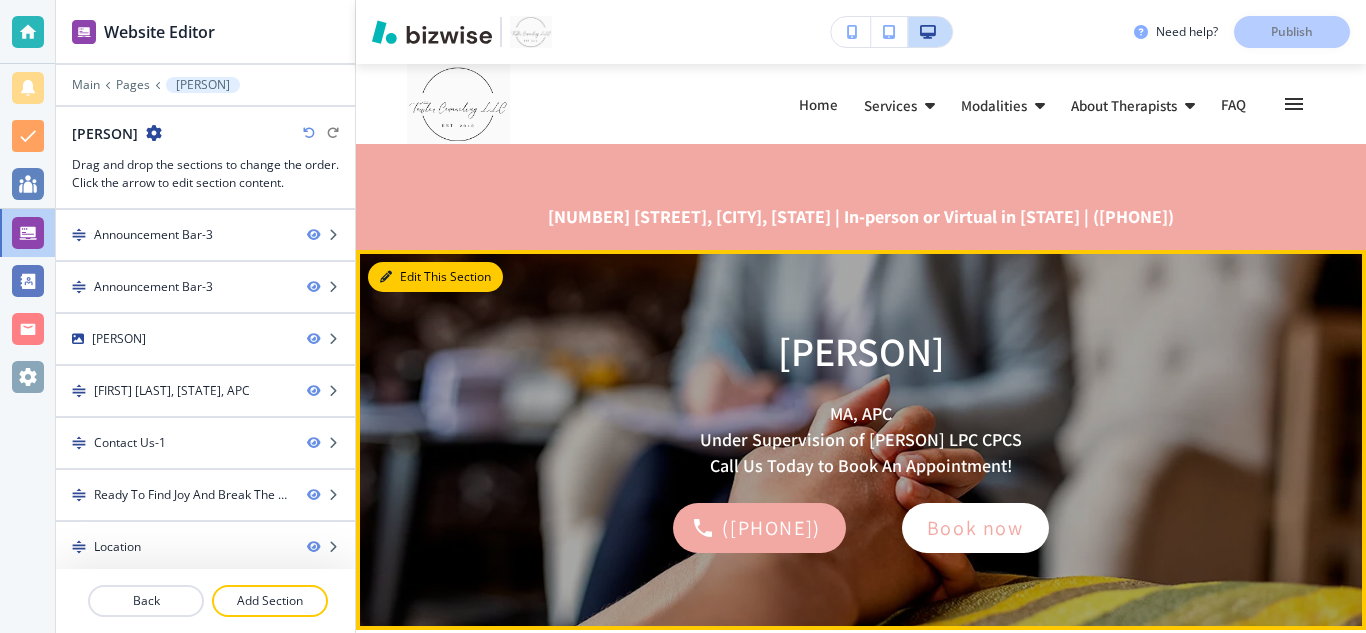 click on "Edit This Section" at bounding box center (435, 277) 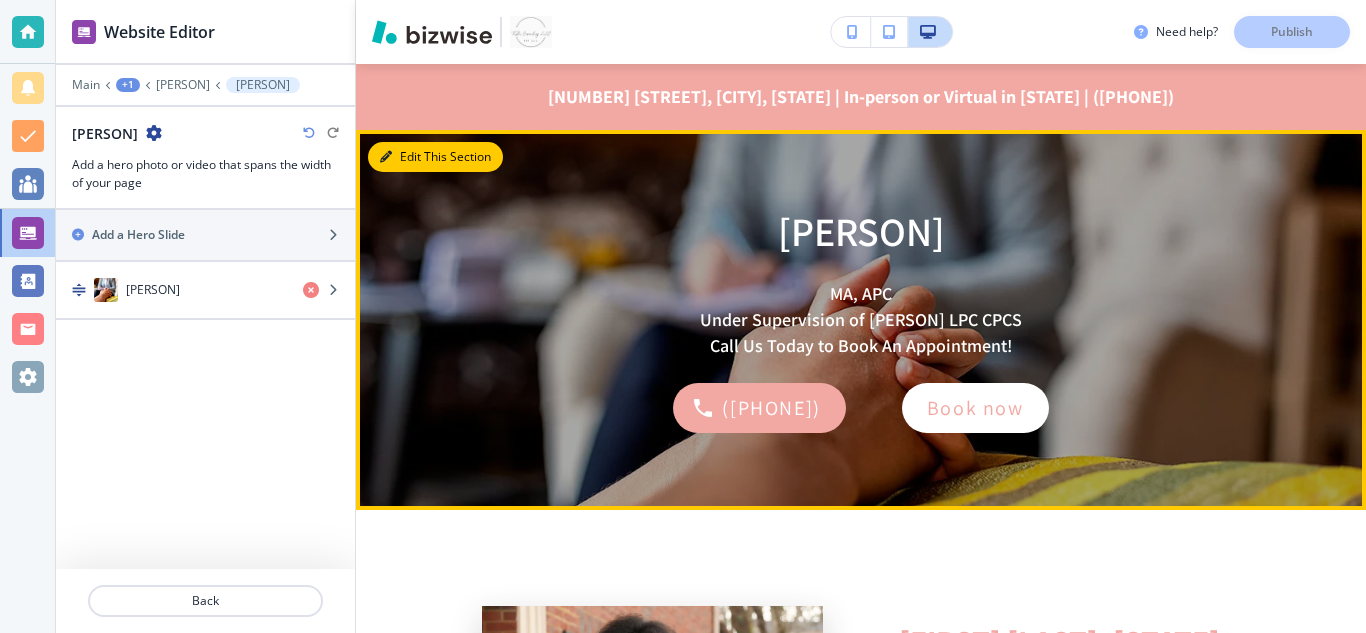 scroll, scrollTop: 186, scrollLeft: 0, axis: vertical 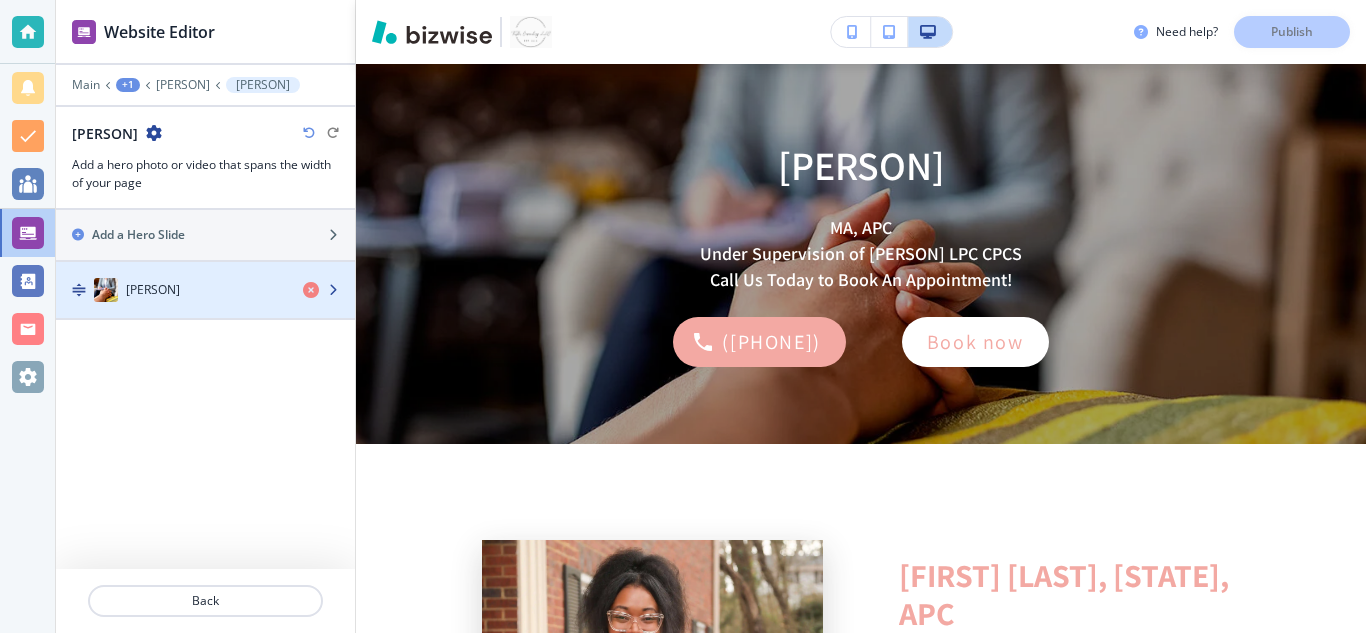 click on "[PERSON]" at bounding box center (171, 290) 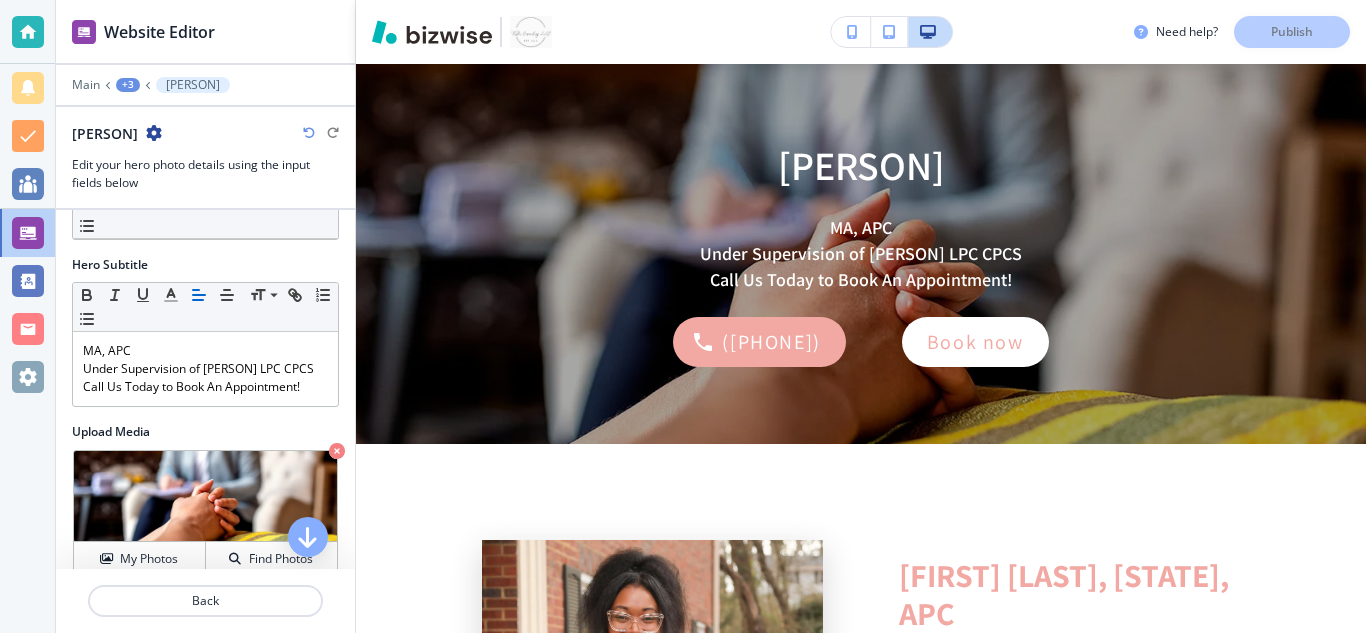 scroll, scrollTop: 120, scrollLeft: 0, axis: vertical 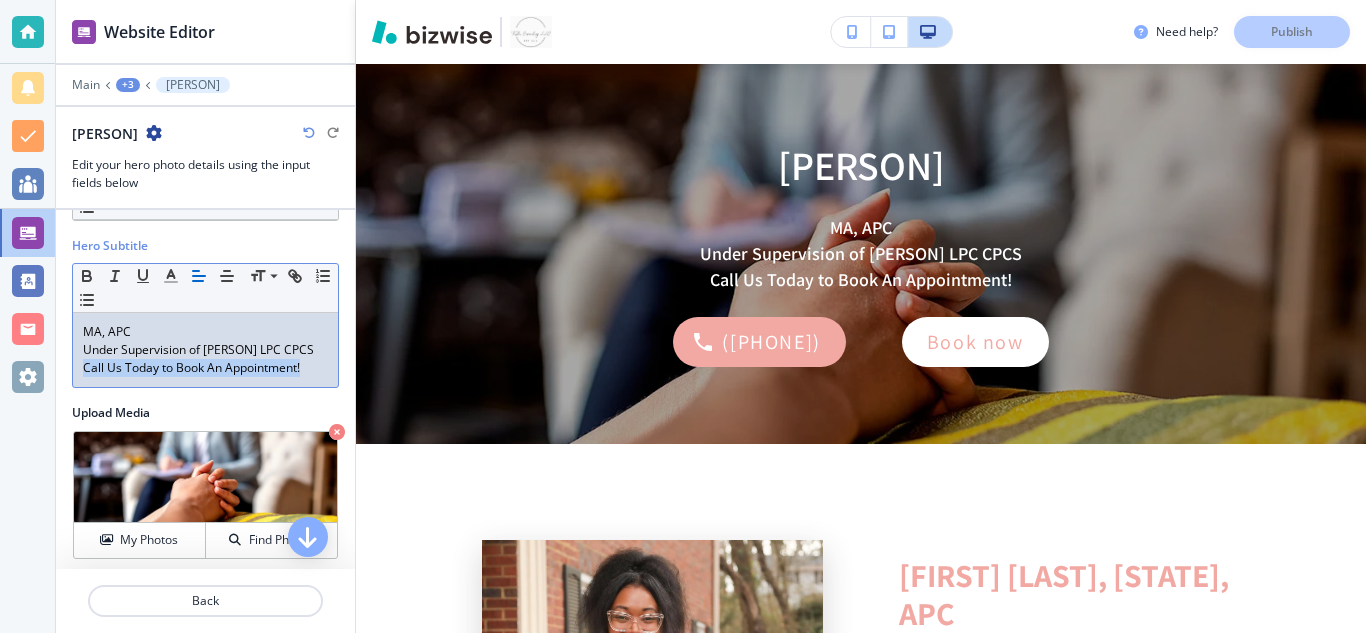 drag, startPoint x: 81, startPoint y: 382, endPoint x: 303, endPoint y: 394, distance: 222.32408 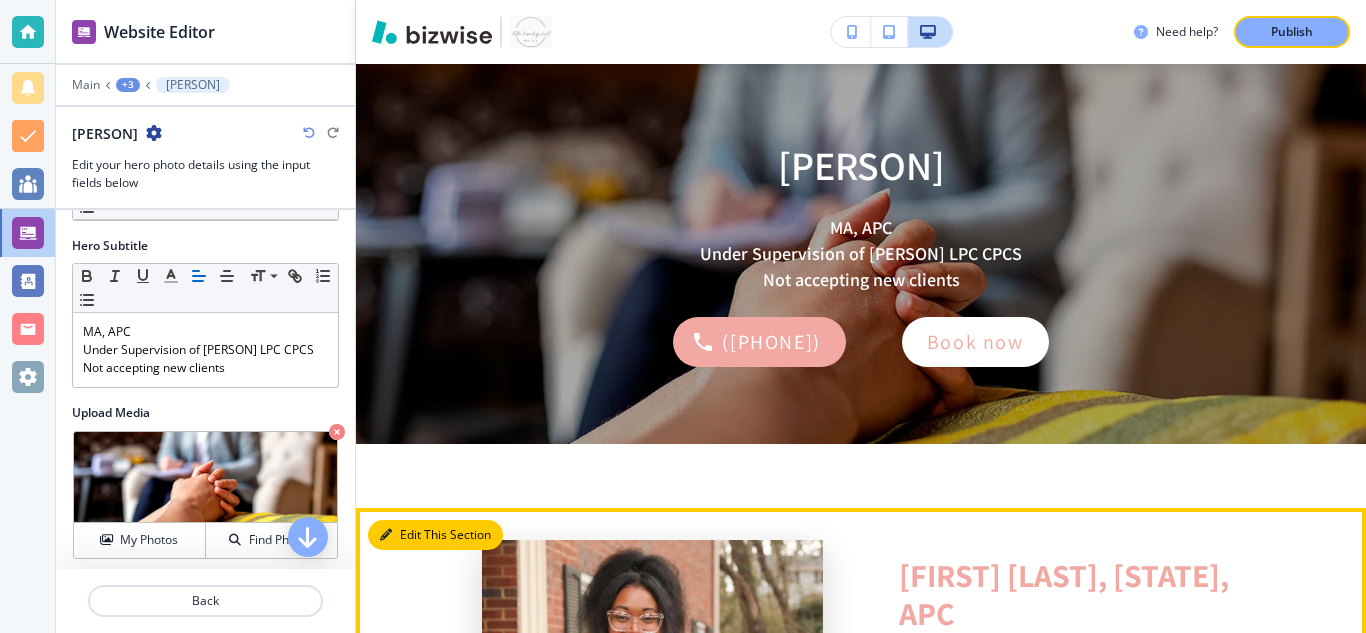 click on "Edit This Section" at bounding box center (435, 535) 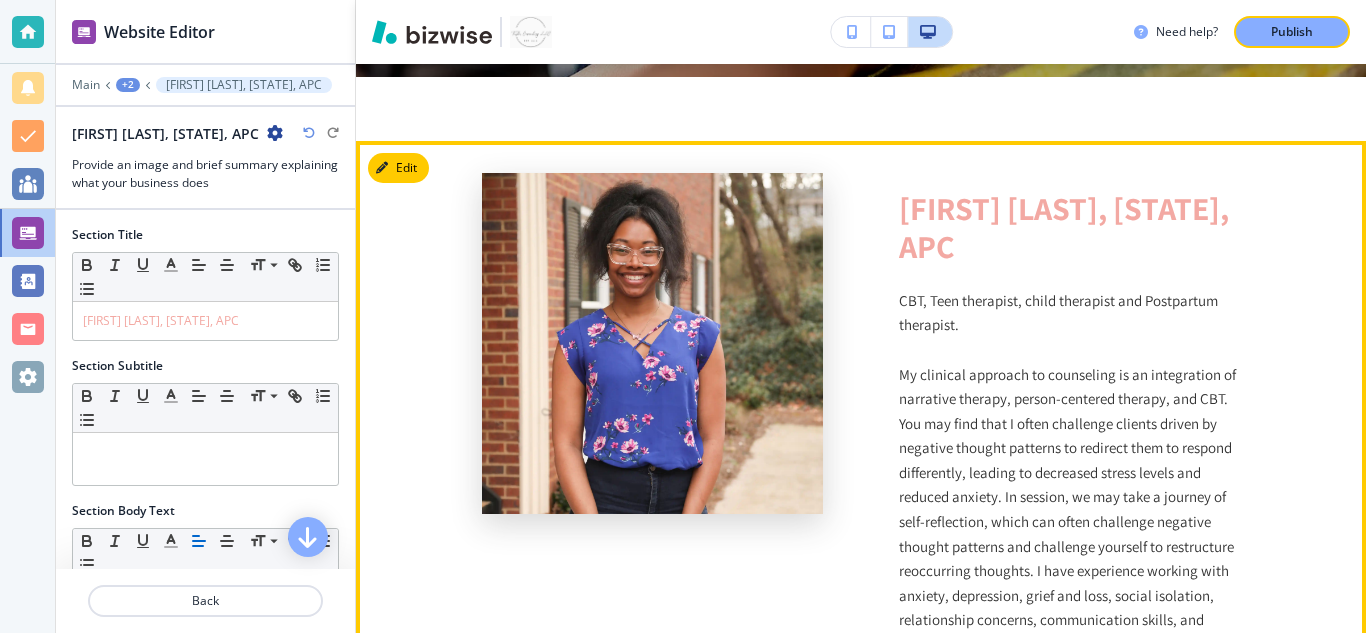 scroll, scrollTop: 630, scrollLeft: 0, axis: vertical 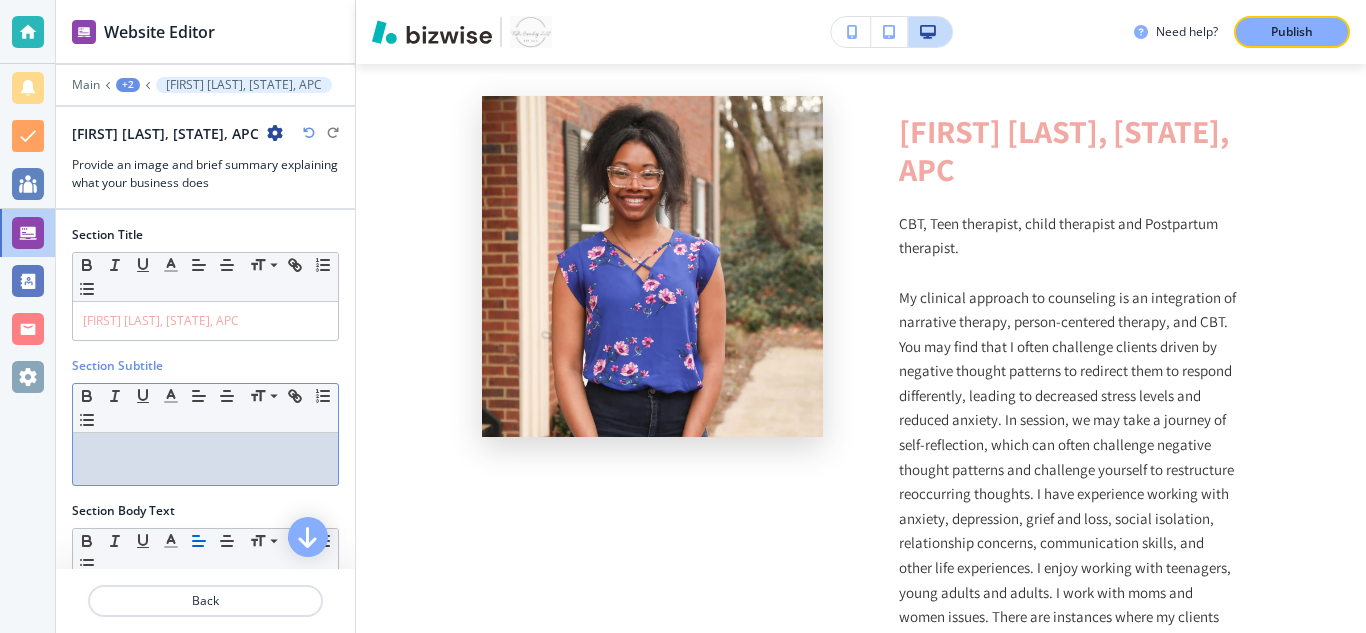 click at bounding box center (205, 452) 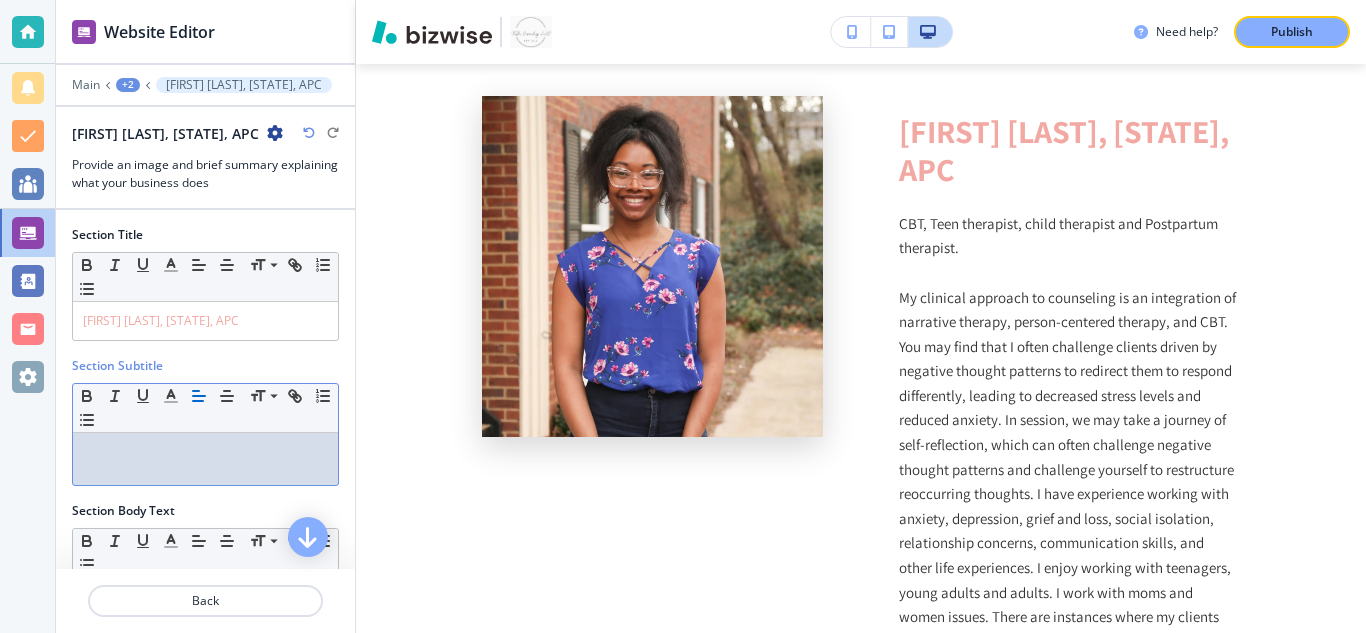 type 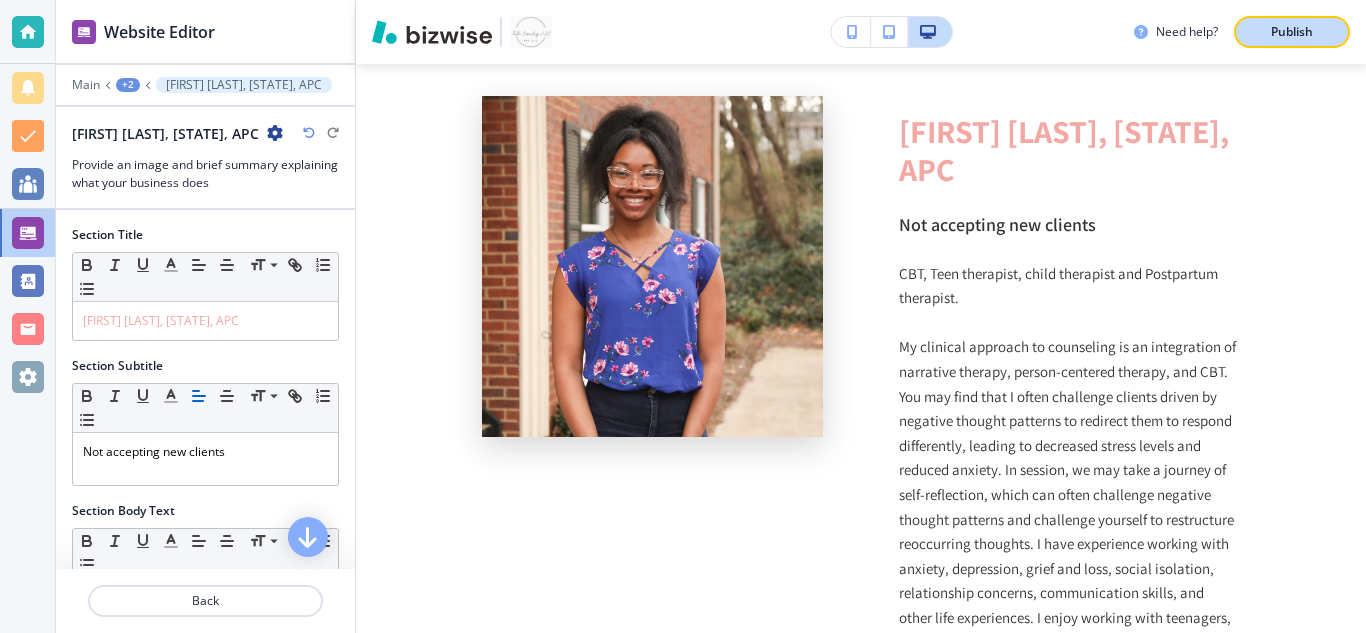 click on "Publish" at bounding box center [1292, 32] 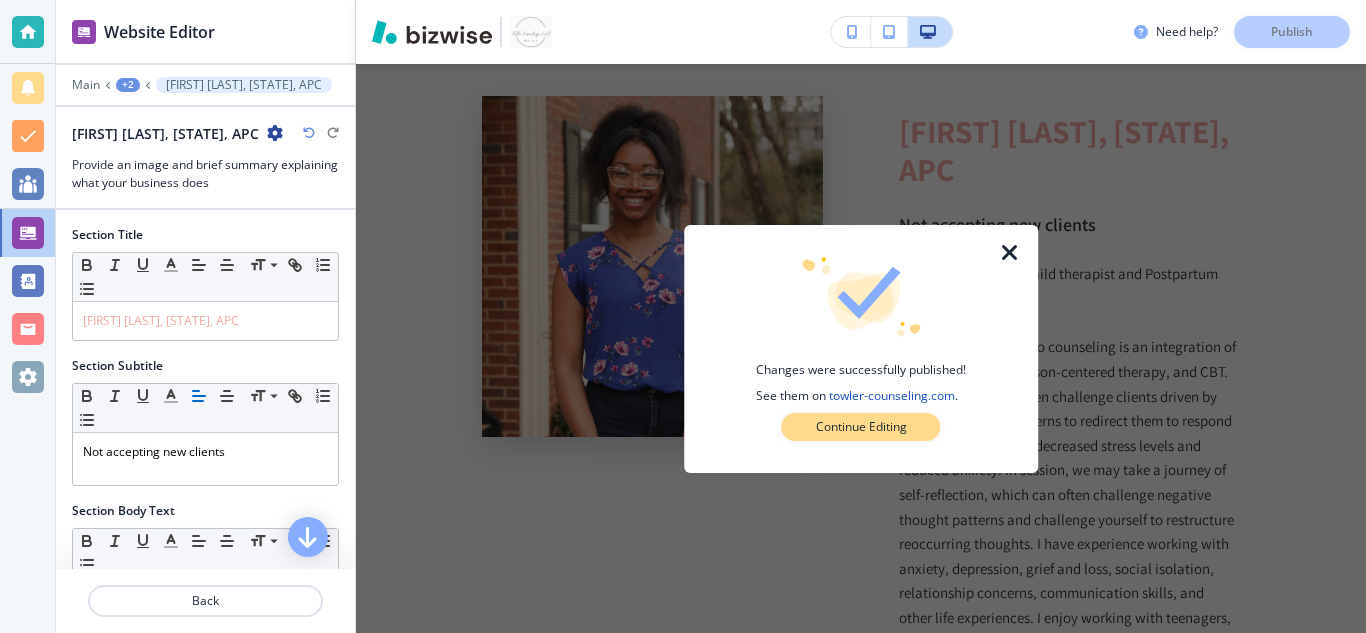 click on "Continue Editing" at bounding box center (861, 427) 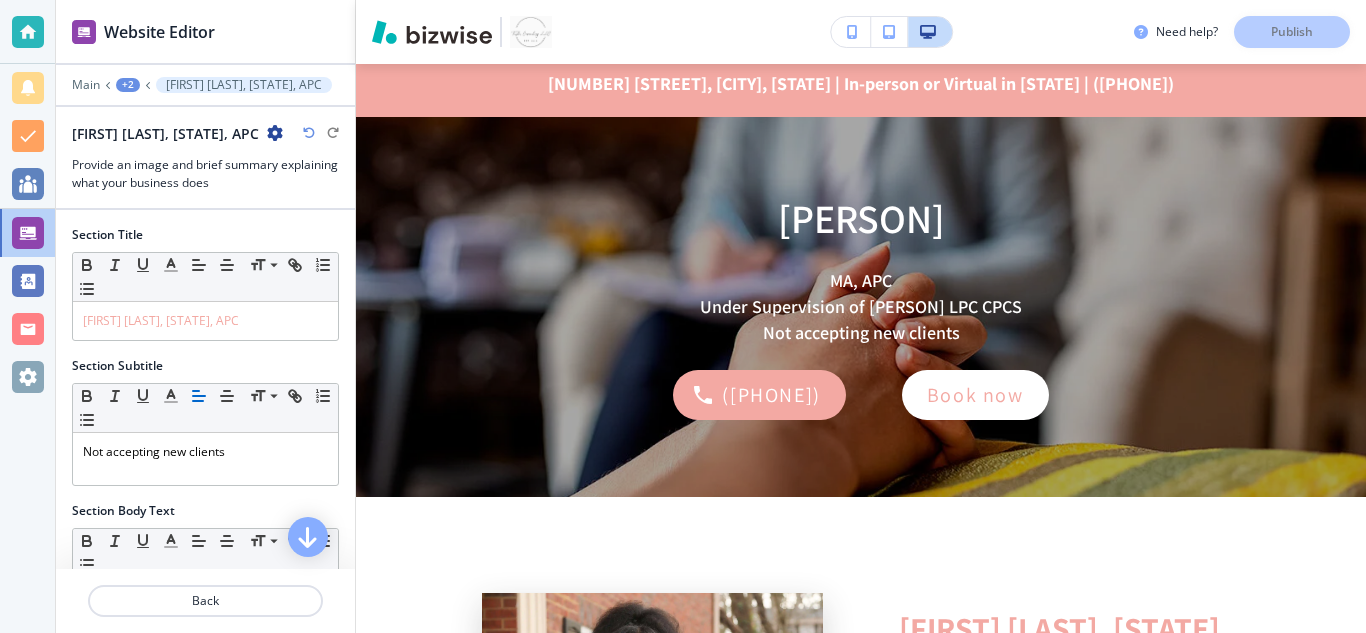 scroll, scrollTop: 0, scrollLeft: 0, axis: both 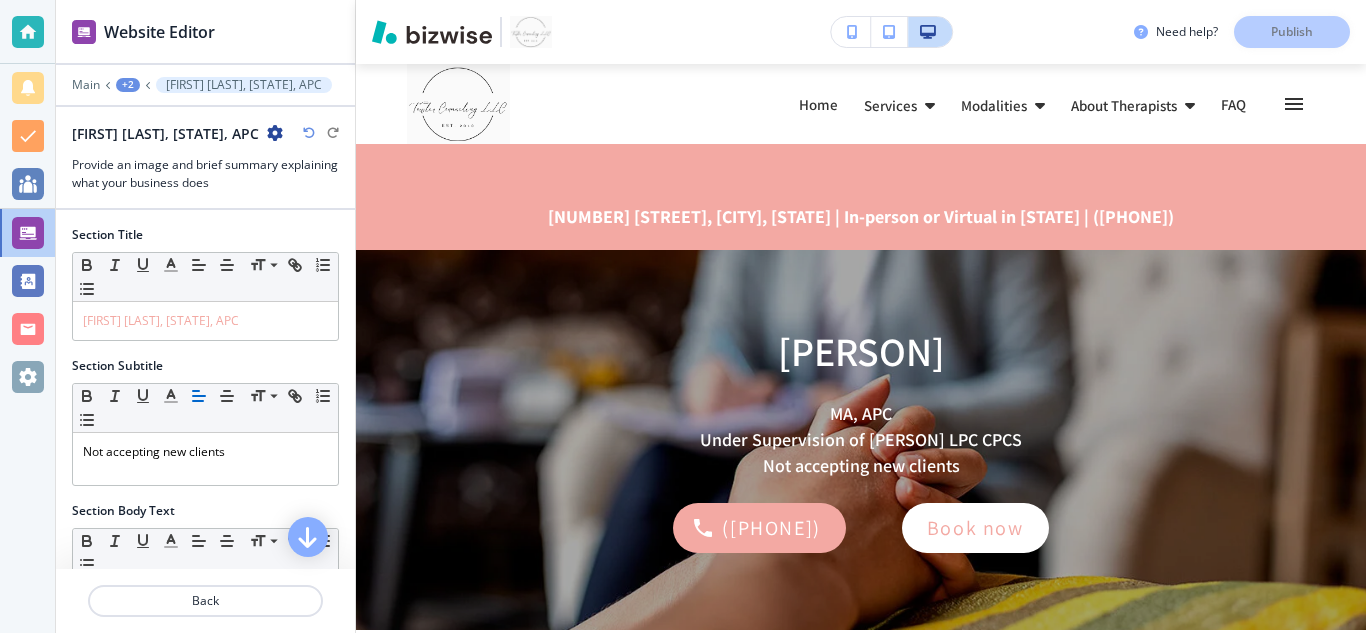 click on "+2" at bounding box center (128, 85) 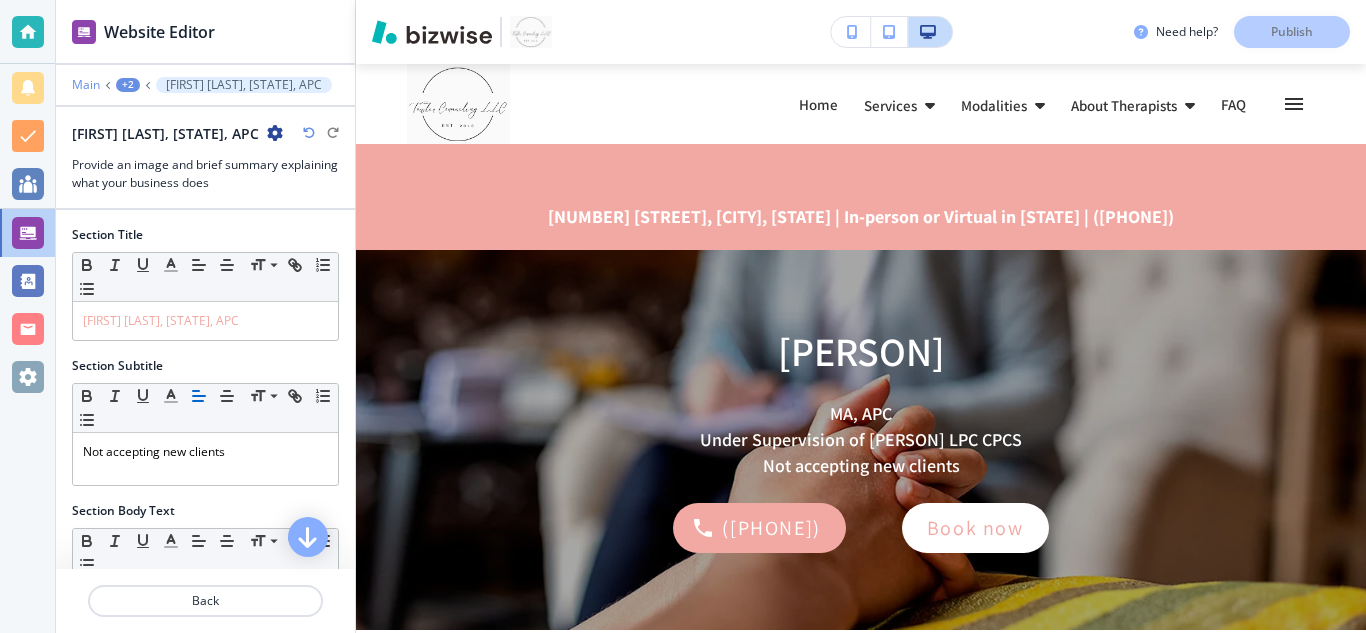 click on "Main" at bounding box center [86, 85] 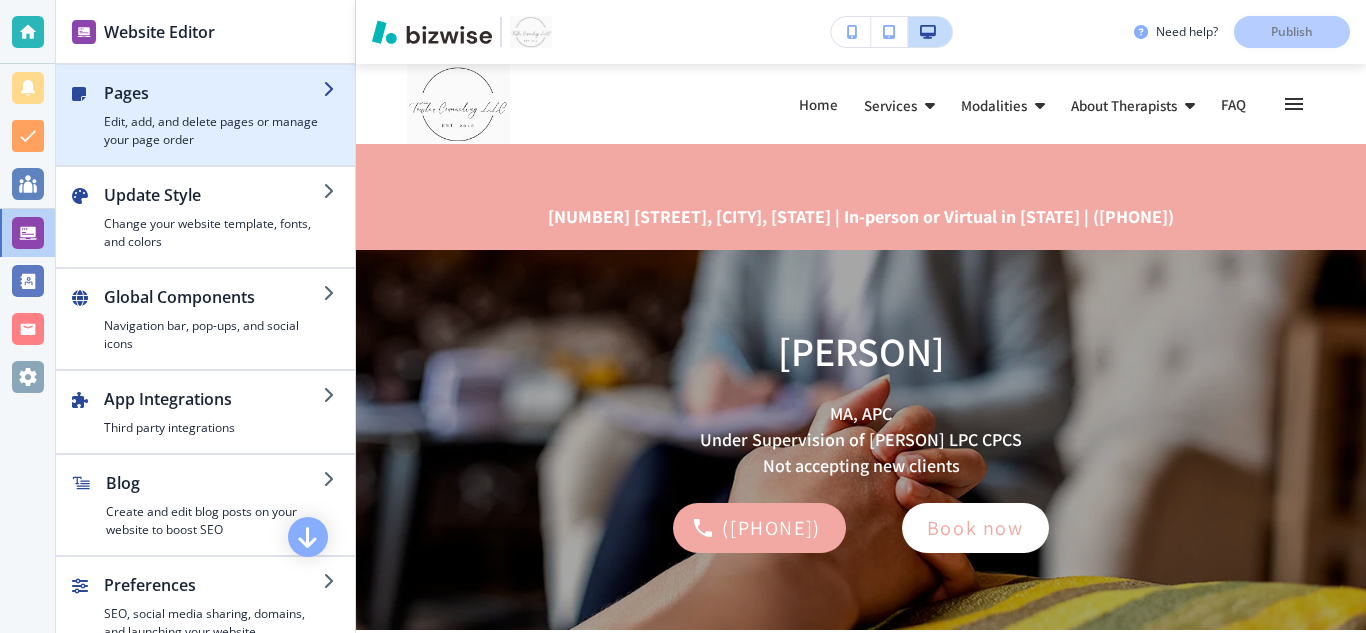 click on "Edit, add, and delete pages or manage your page order" at bounding box center [213, 131] 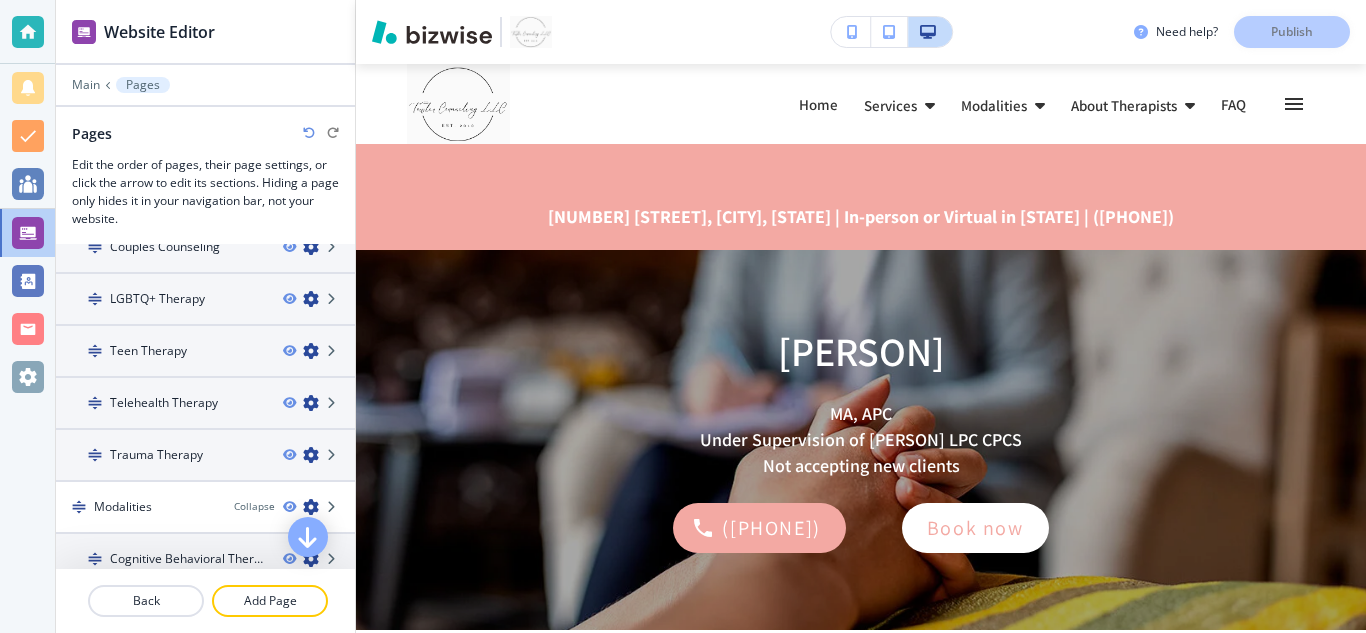 scroll, scrollTop: 568, scrollLeft: 0, axis: vertical 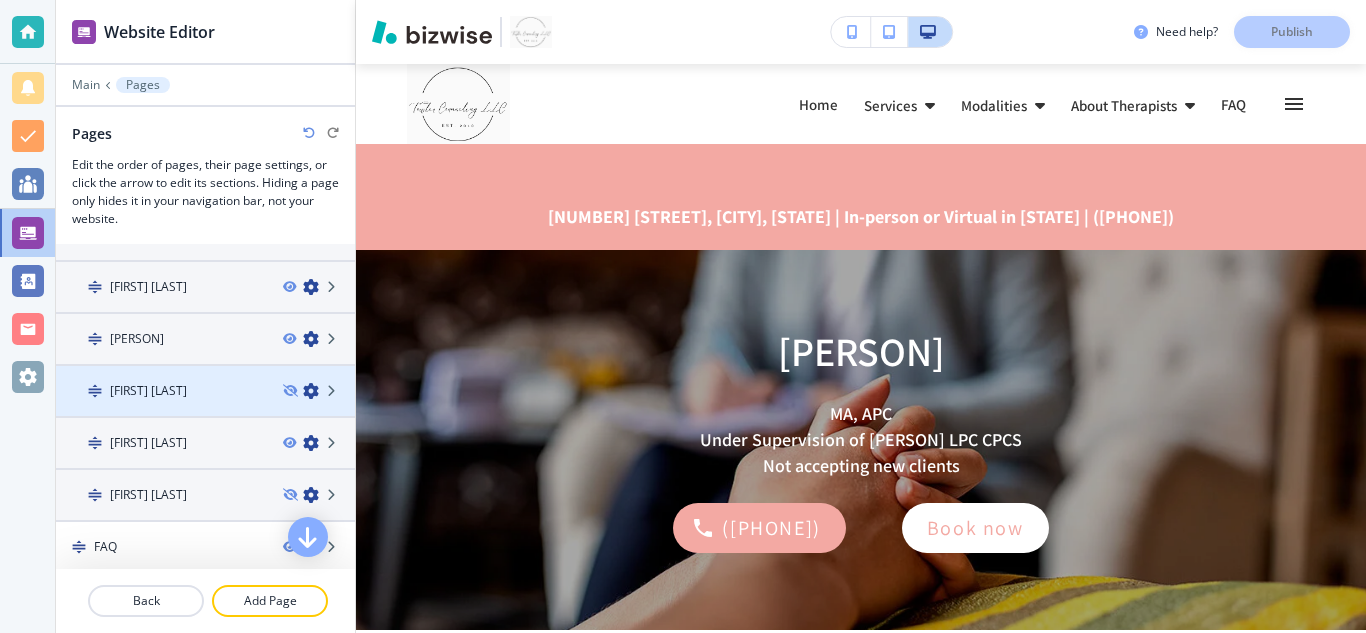 click at bounding box center (311, 391) 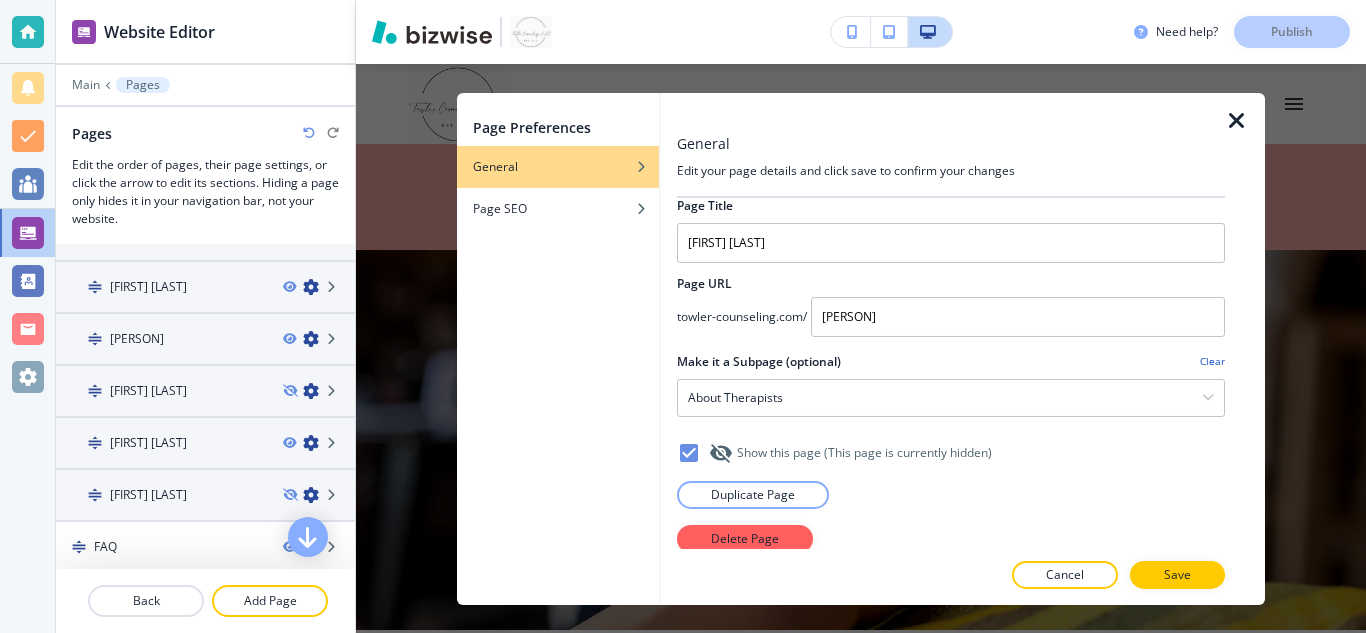 scroll, scrollTop: 17, scrollLeft: 0, axis: vertical 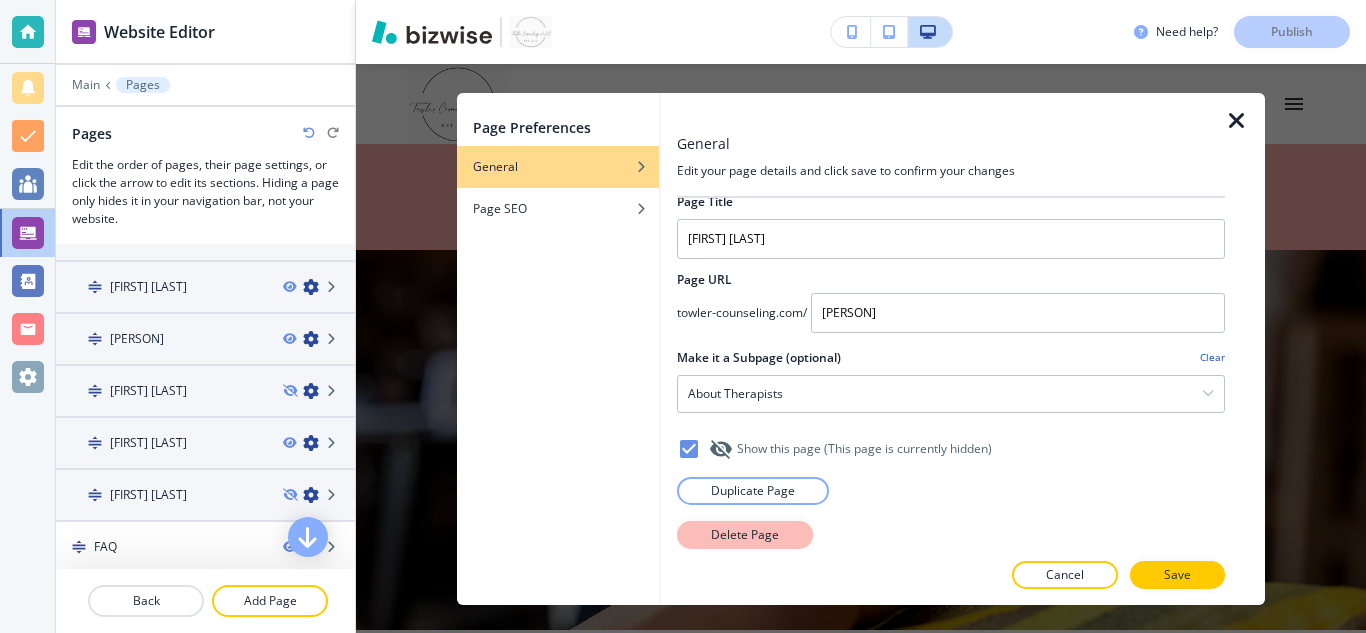click on "Delete Page" at bounding box center [745, 534] 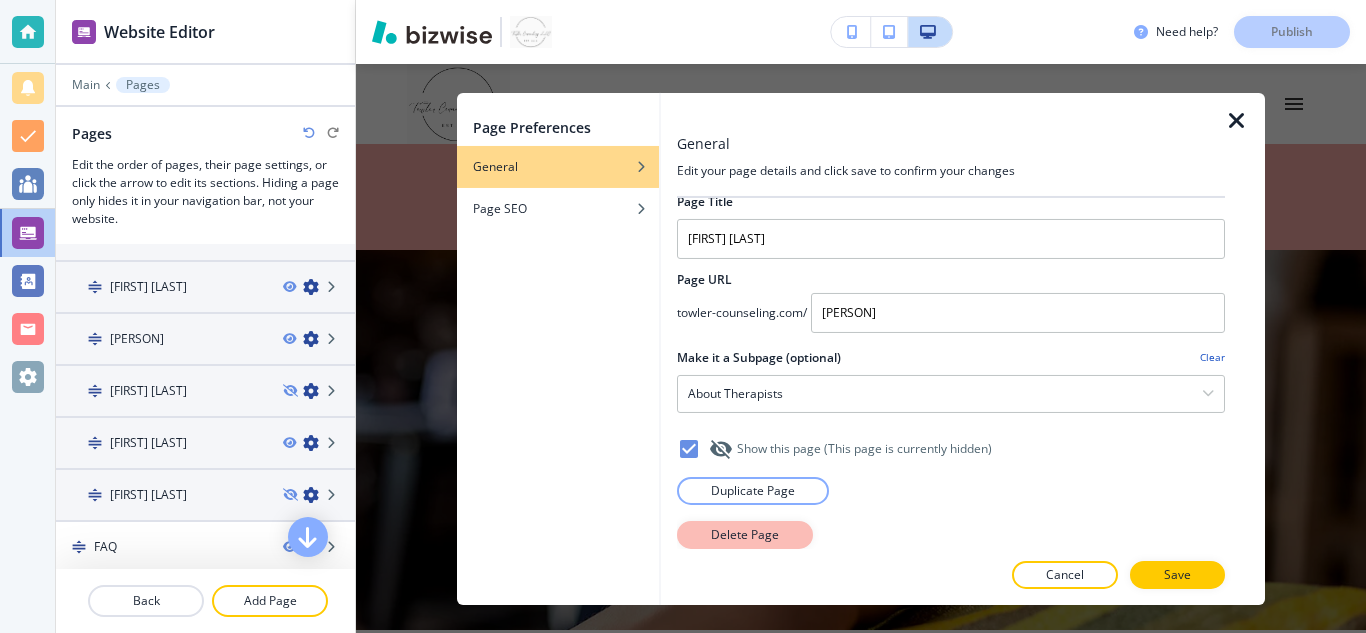 click on "Delete Page" at bounding box center [745, 534] 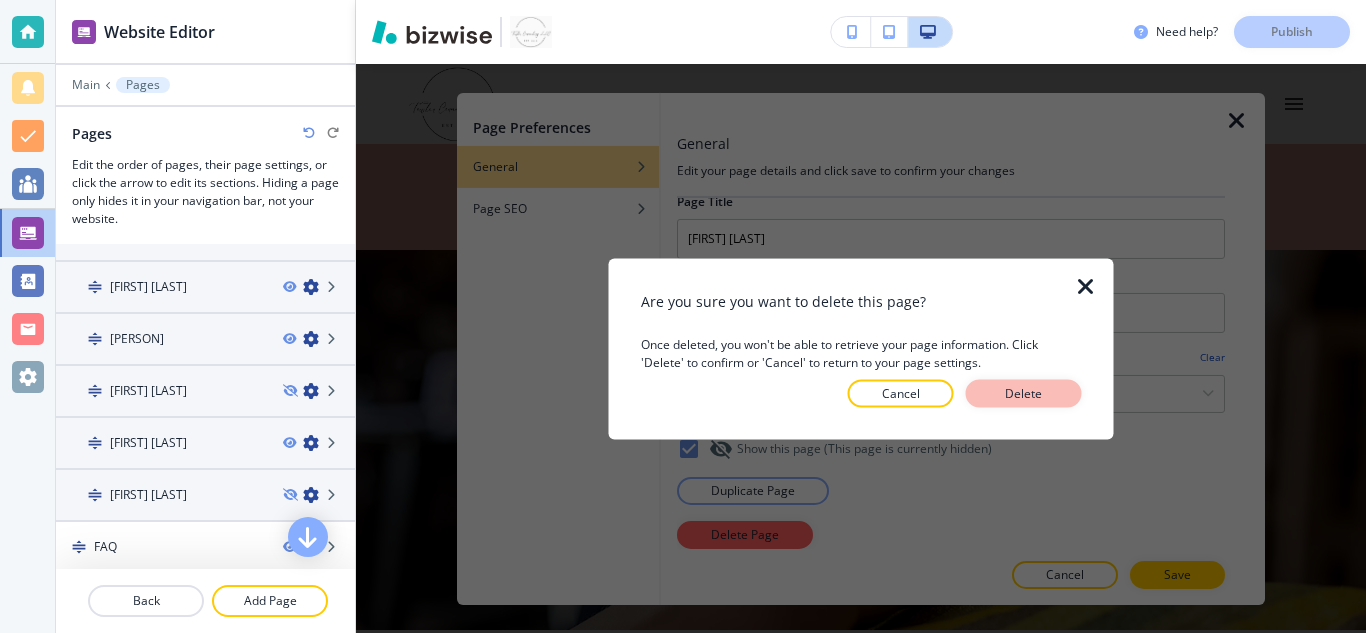 click on "Delete" at bounding box center (1024, 393) 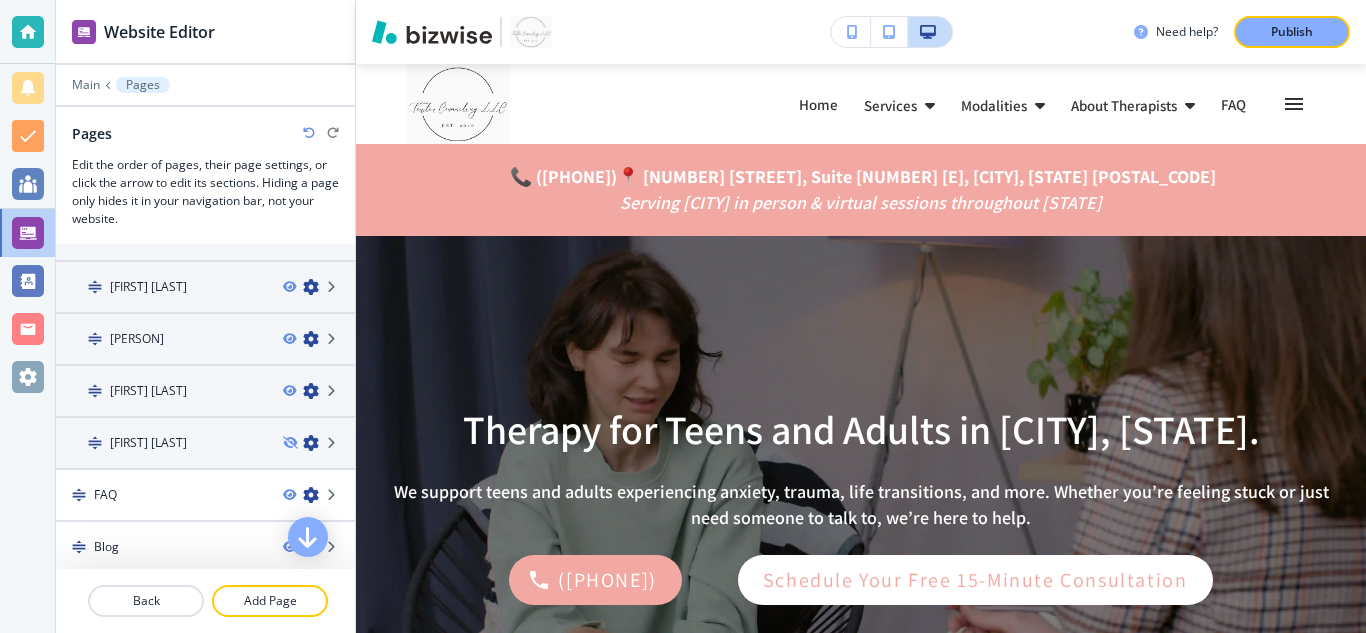 click on "Therapy for Teens and Adults in [CITY], [STATE]. We support teens and adults experiencing anxiety, trauma, life transitions, and more. Whether you’re feeling stuck or just need someone to talk to, we’re here to help. ([PHONE]) Schedule Your Free [TIME] Consultation" at bounding box center [861, 505] 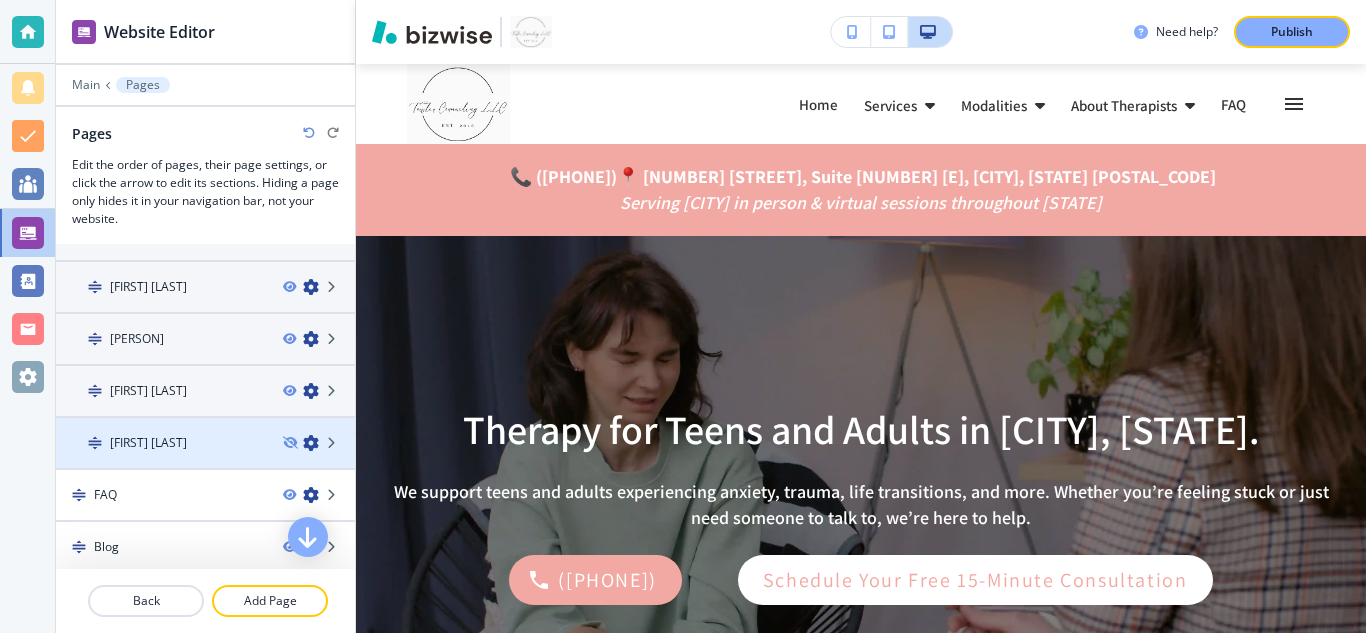 click on "[FIRST] [LAST]" at bounding box center [161, 443] 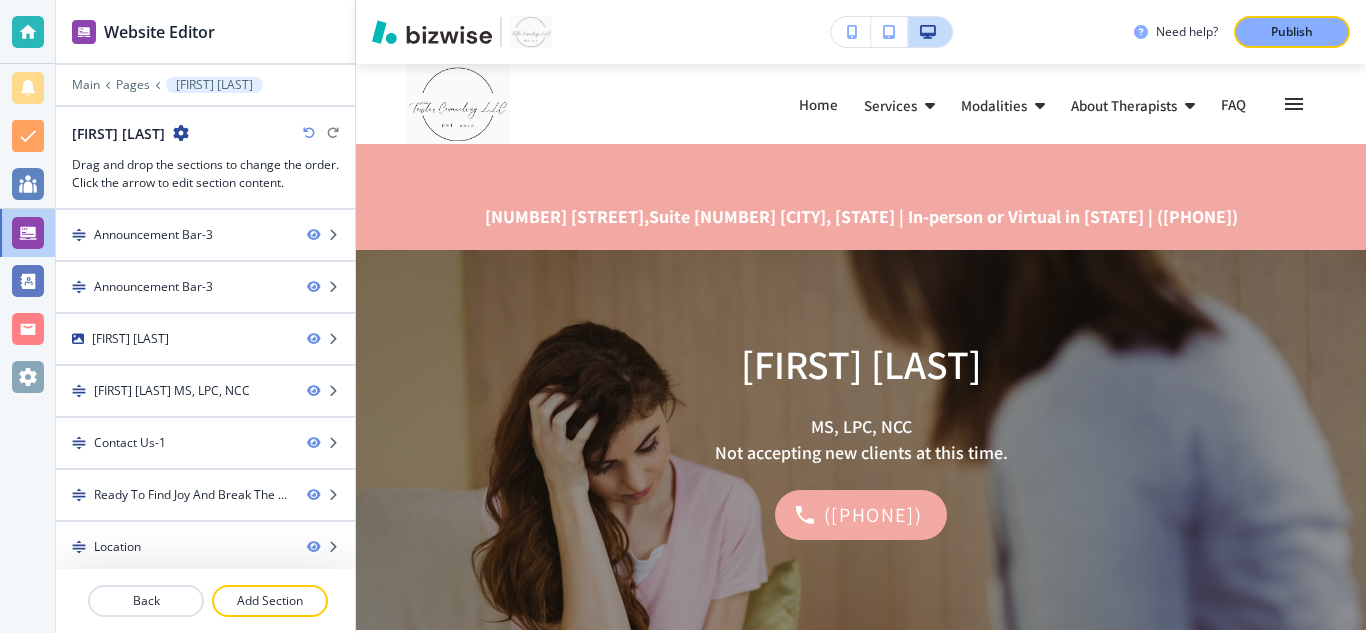 click on "[FIRST] [LAST]" at bounding box center (214, 85) 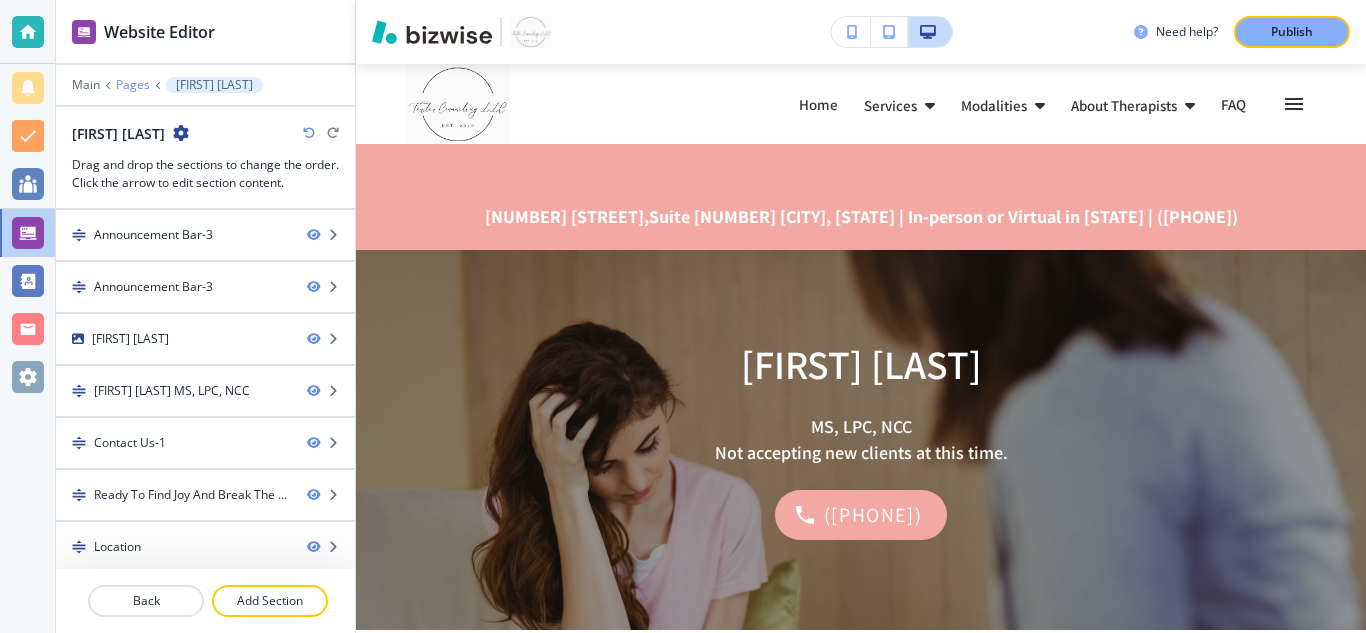 click on "Pages" at bounding box center (133, 85) 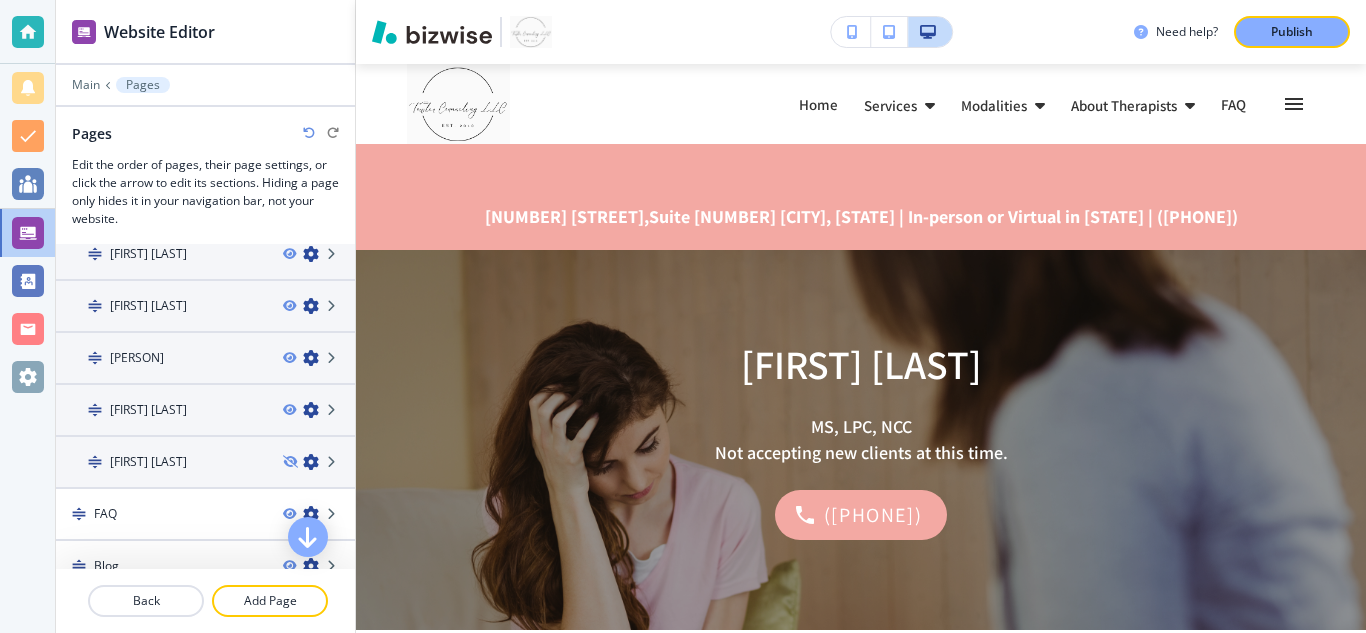 scroll, scrollTop: 973, scrollLeft: 0, axis: vertical 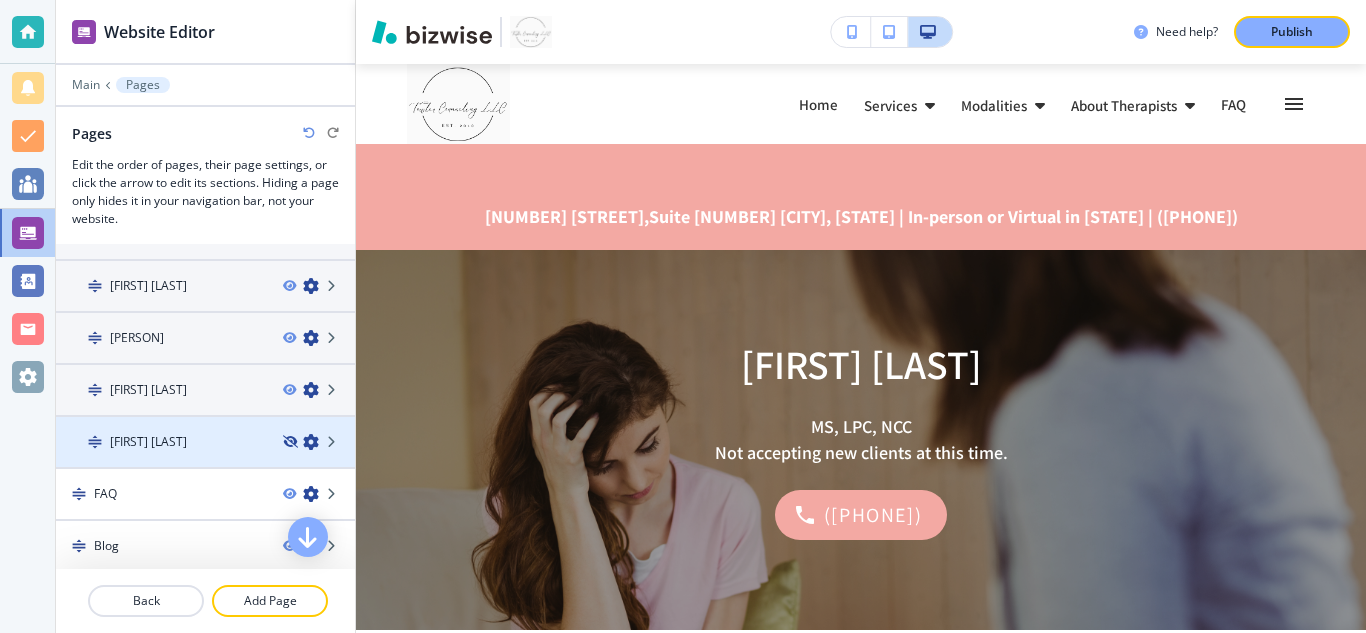 click at bounding box center [289, 442] 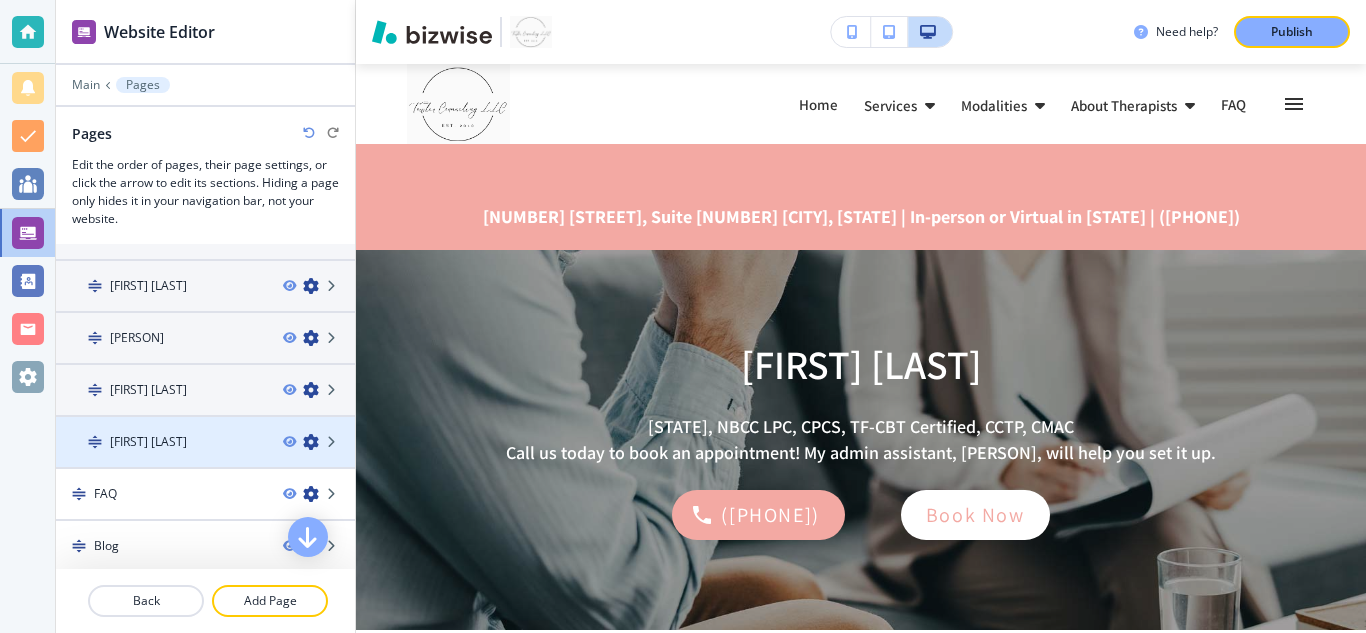 click at bounding box center (205, 459) 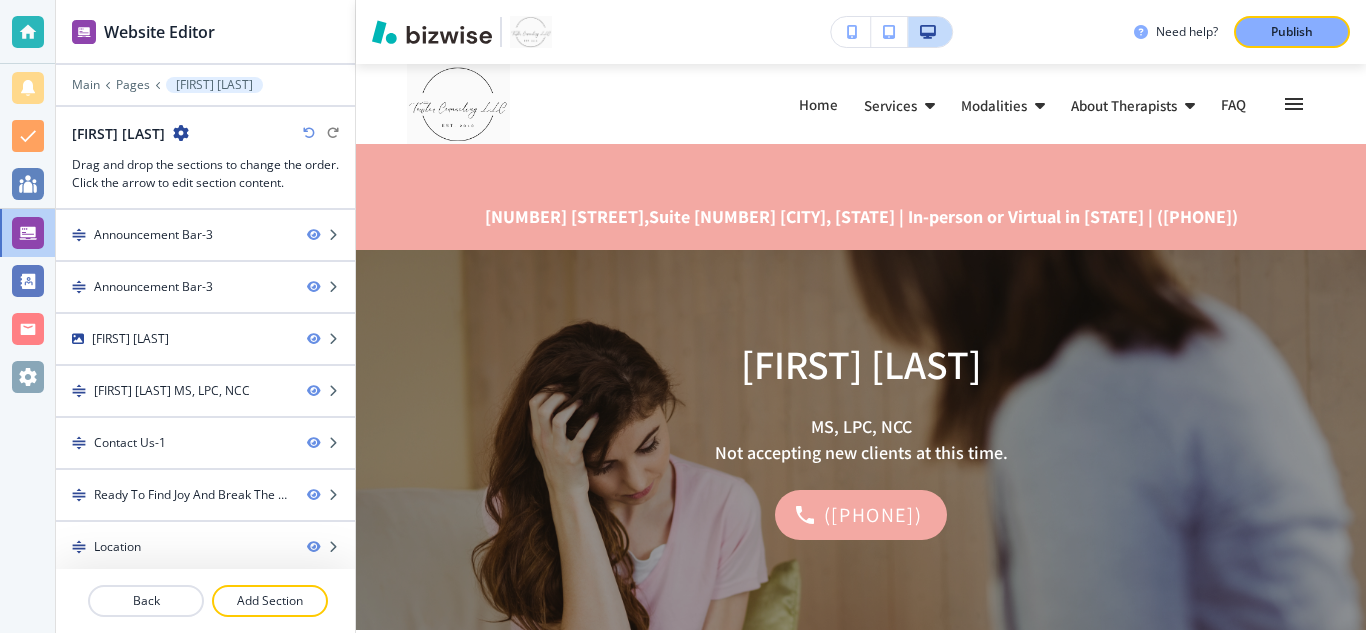 scroll, scrollTop: 497, scrollLeft: 0, axis: vertical 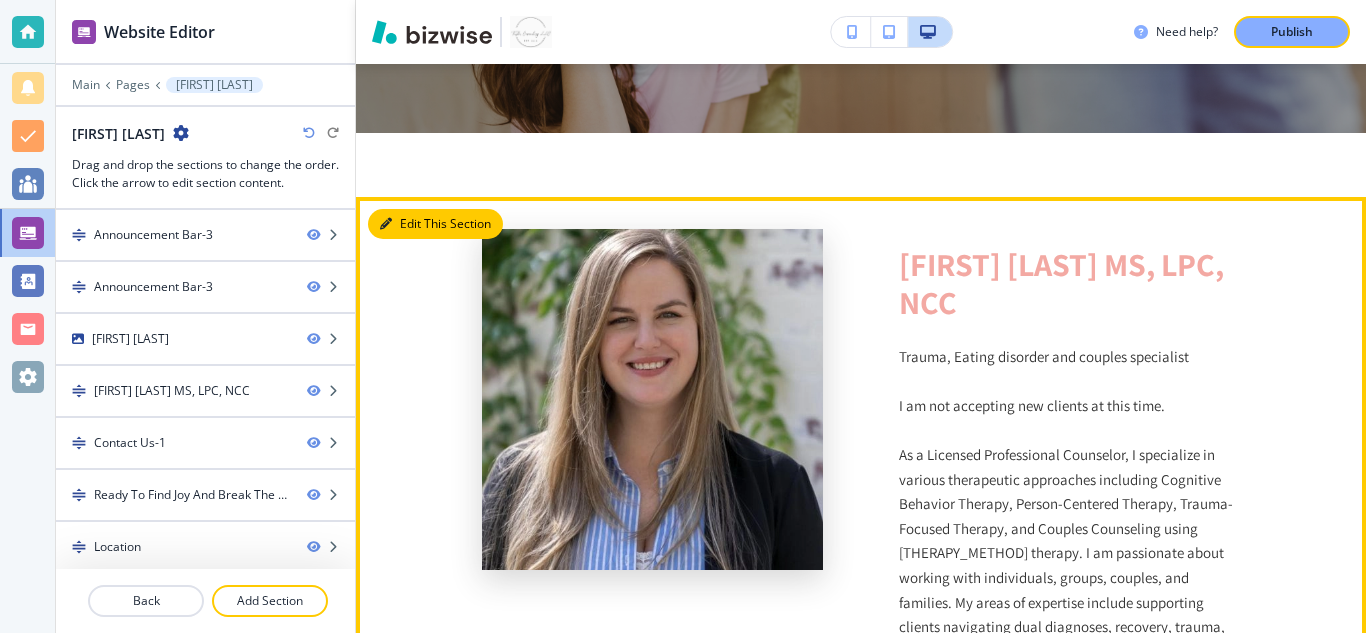 click on "Edit This Section" at bounding box center [435, 224] 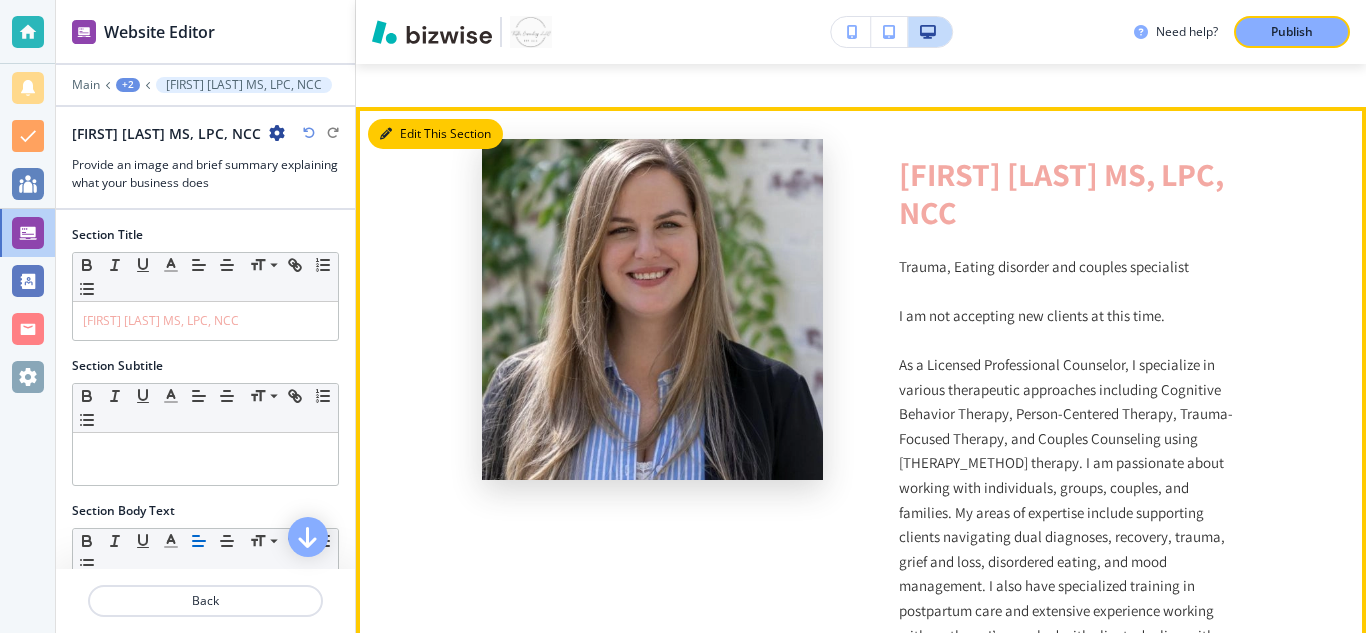 scroll, scrollTop: 630, scrollLeft: 0, axis: vertical 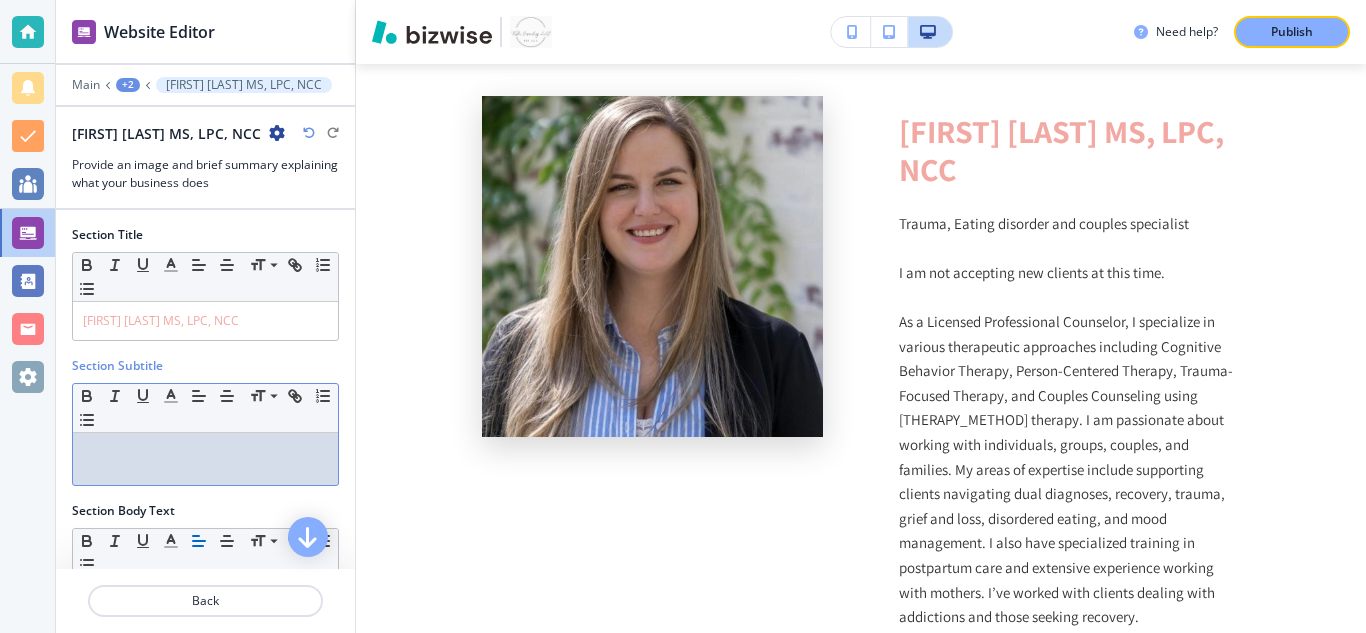 click at bounding box center [205, 459] 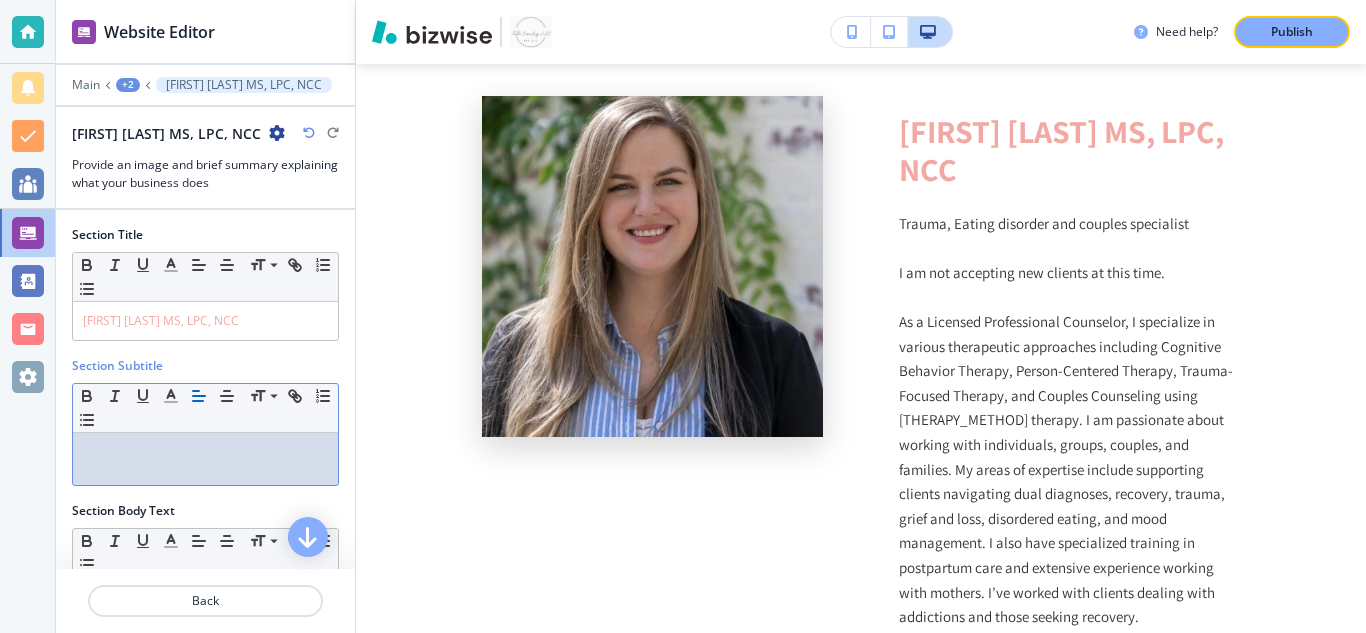 type 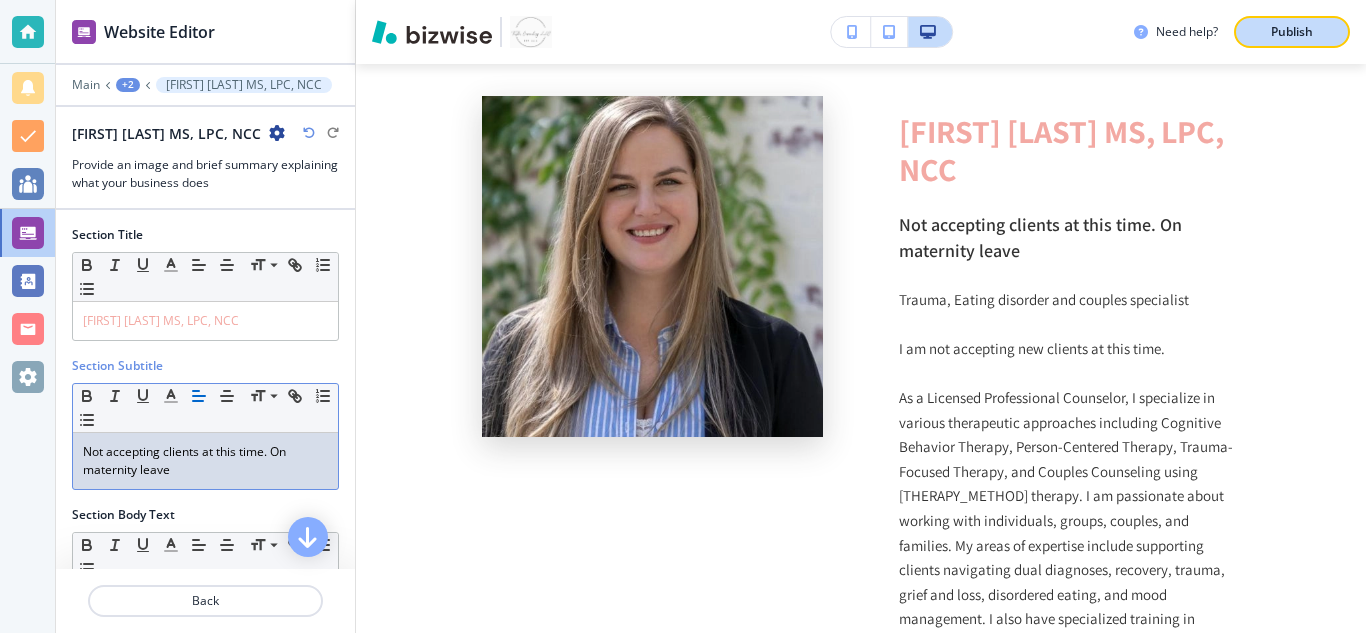 click on "Publish" at bounding box center (1292, 32) 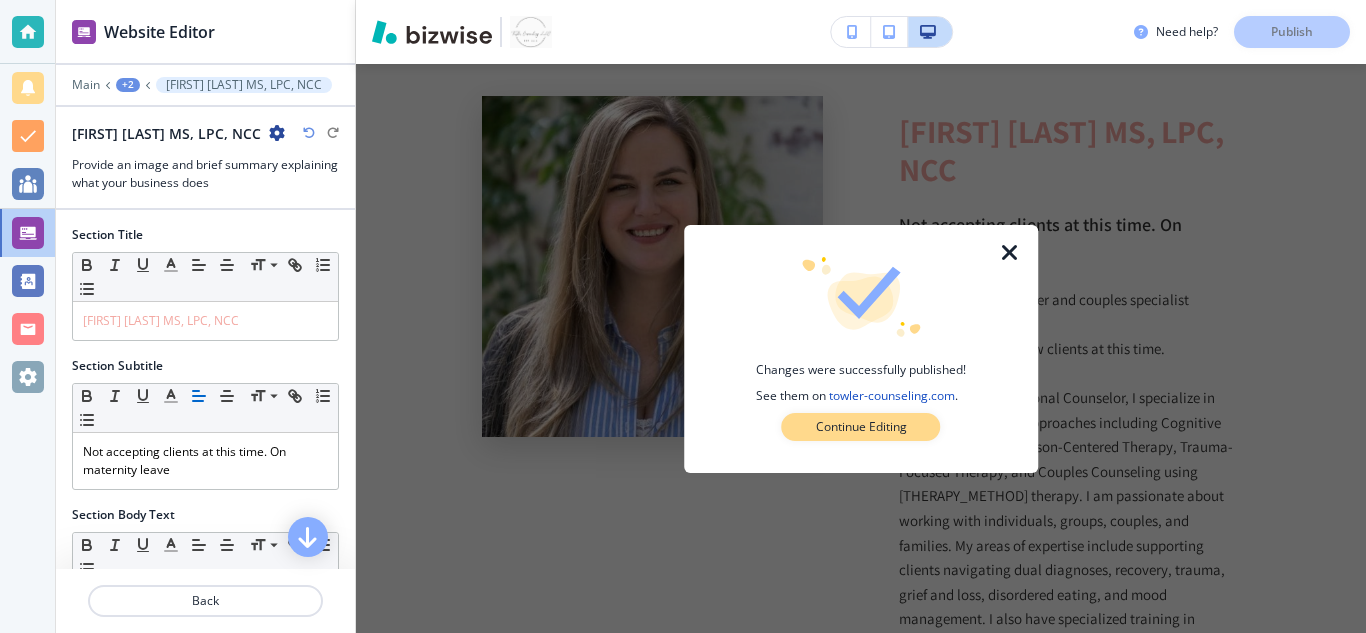 click on "Continue Editing" at bounding box center [861, 427] 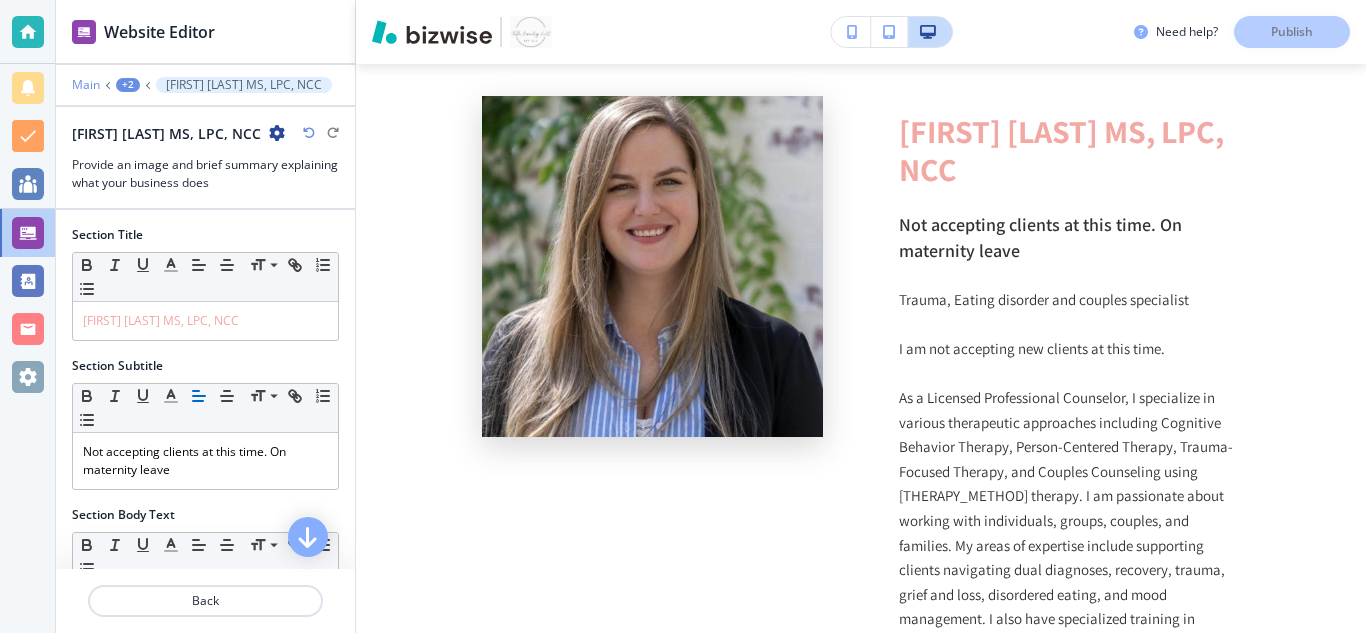 click on "Main" at bounding box center [86, 85] 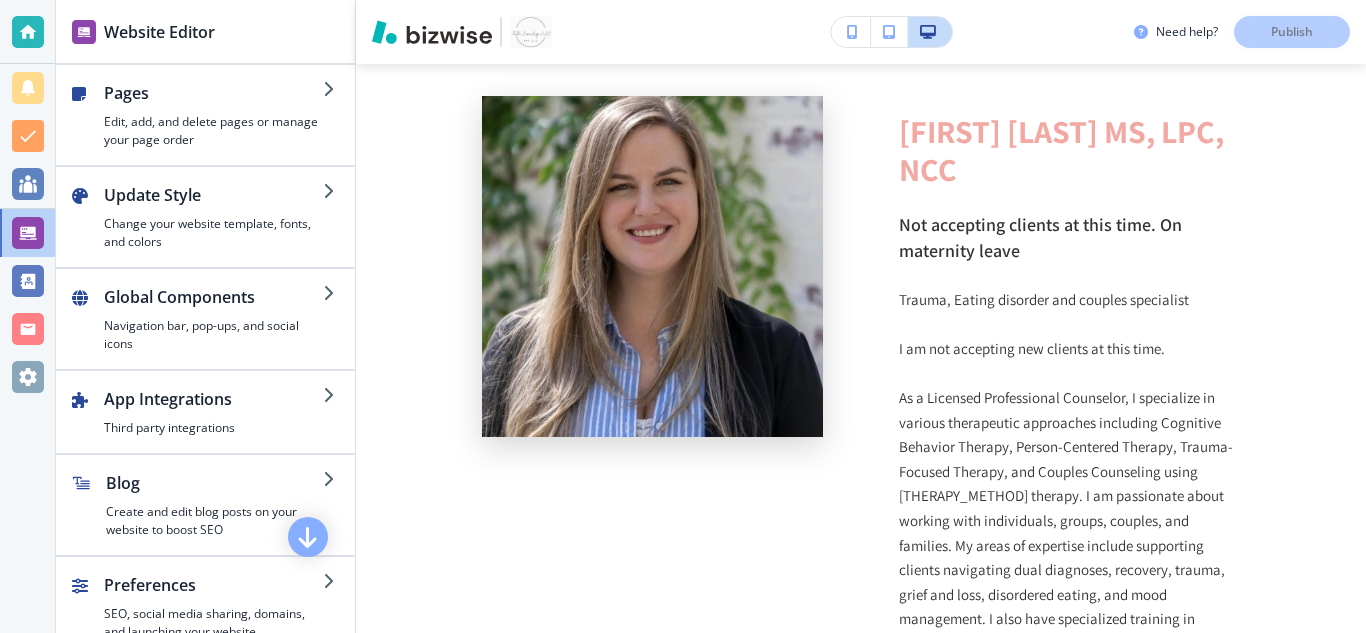 scroll, scrollTop: 133, scrollLeft: 0, axis: vertical 